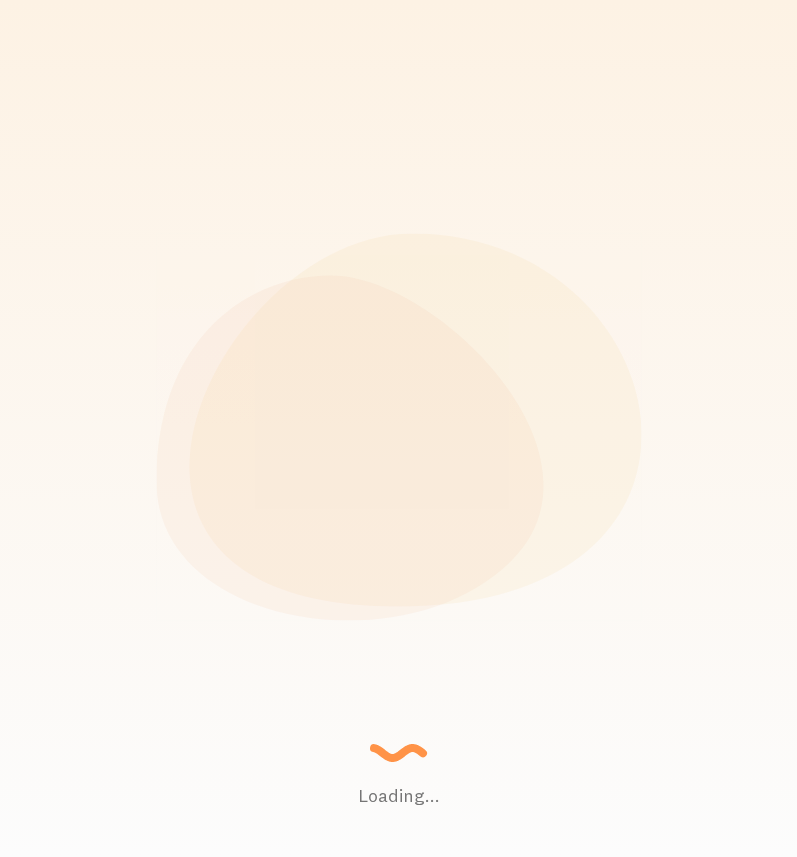 scroll, scrollTop: 0, scrollLeft: 0, axis: both 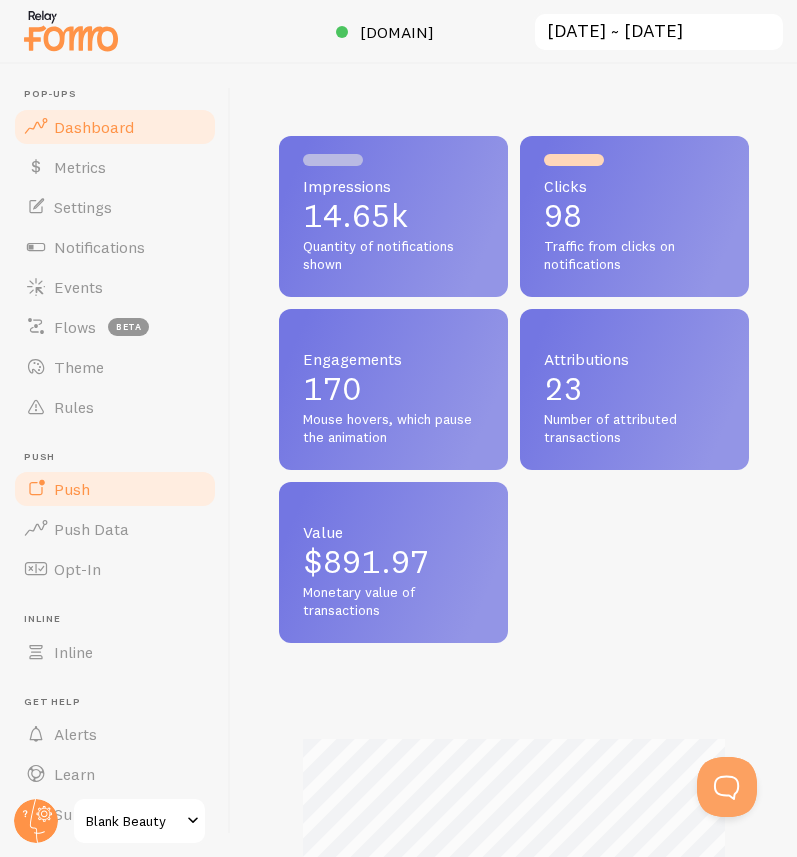 click on "Push" at bounding box center [115, 489] 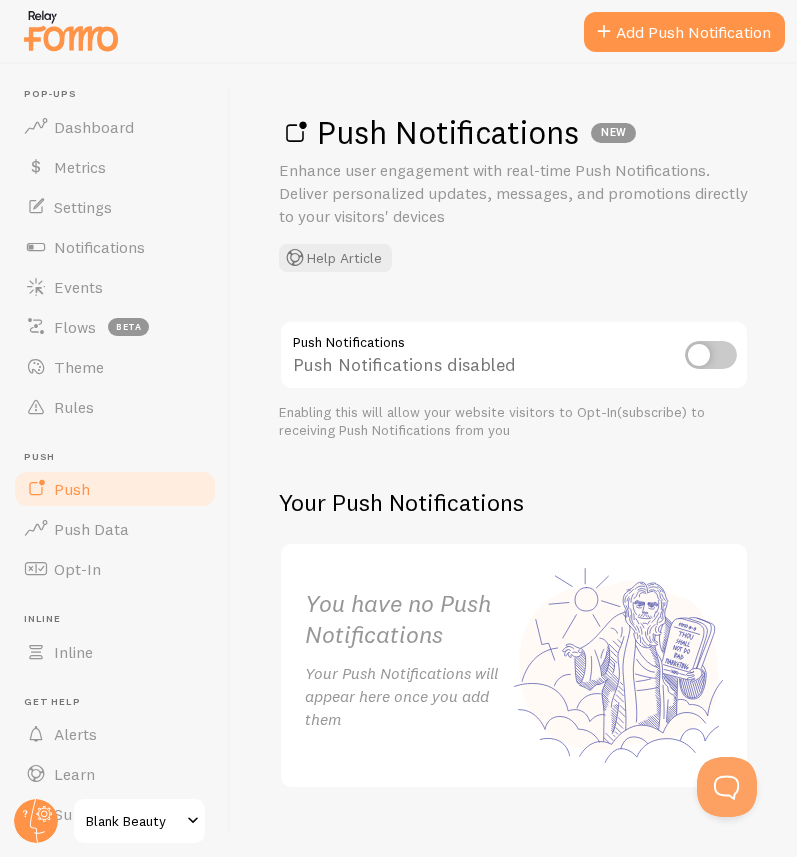 scroll, scrollTop: 49, scrollLeft: 0, axis: vertical 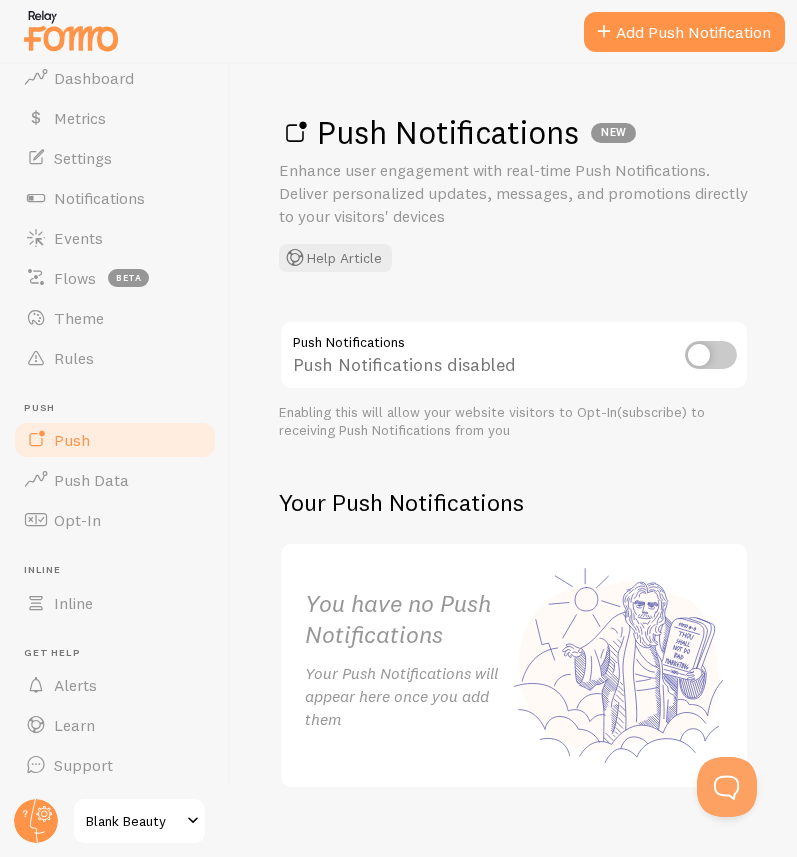 click on "Blank Beauty" at bounding box center [133, 821] 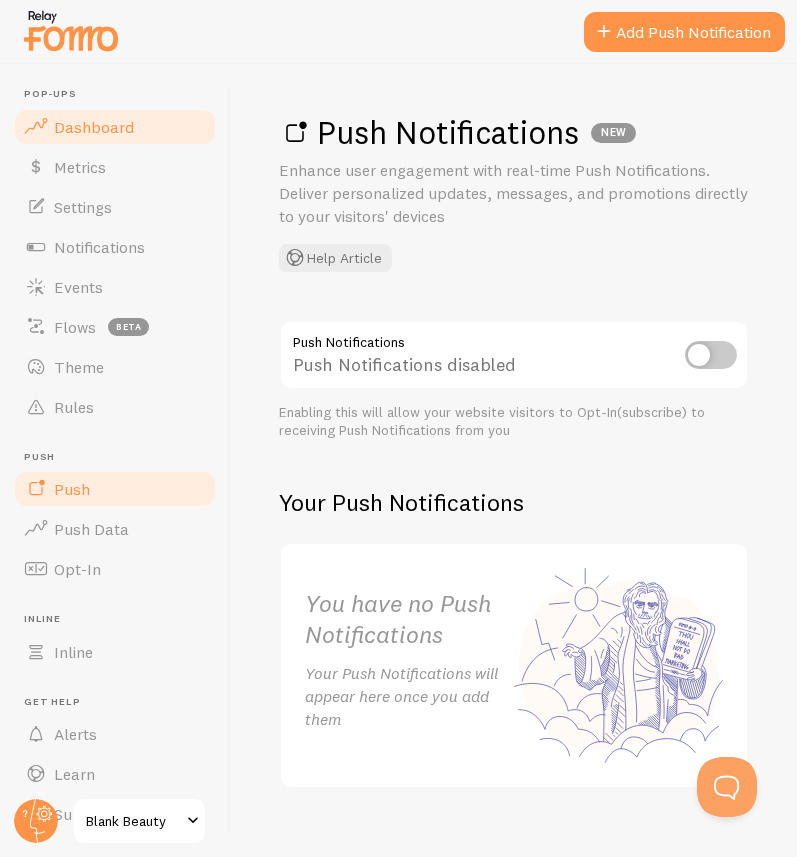 click on "Dashboard" at bounding box center (94, 127) 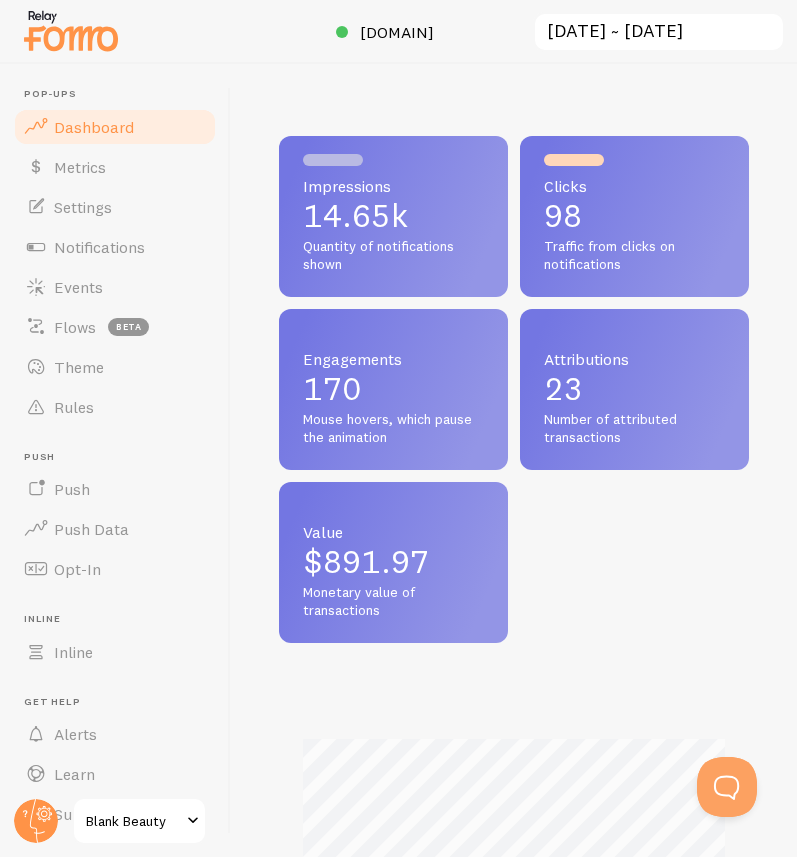 scroll, scrollTop: 999474, scrollLeft: 999530, axis: both 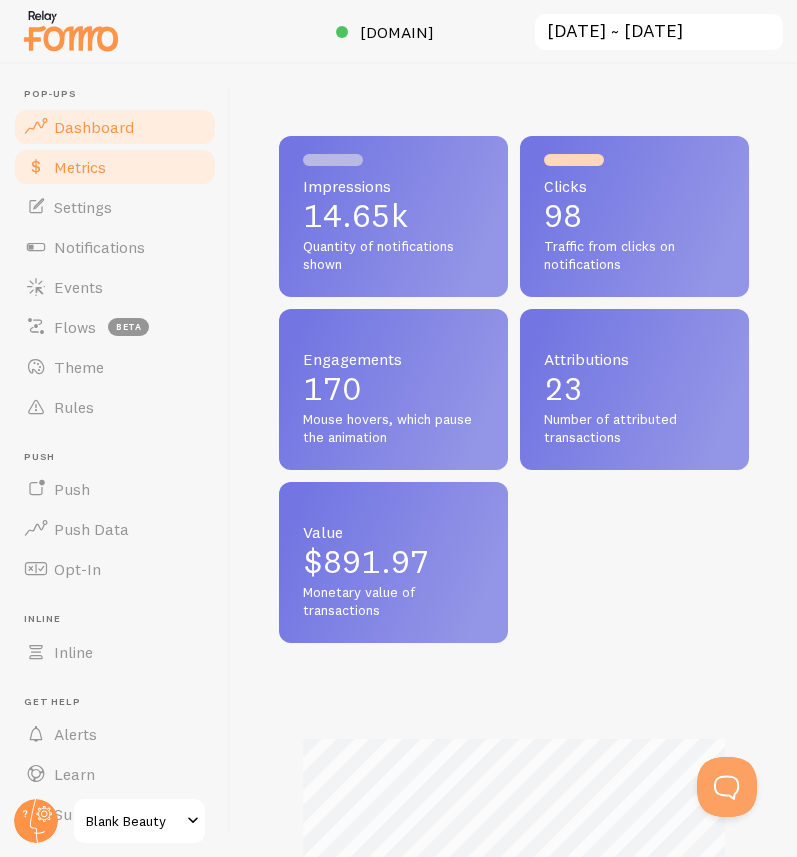 click on "Metrics" at bounding box center (115, 167) 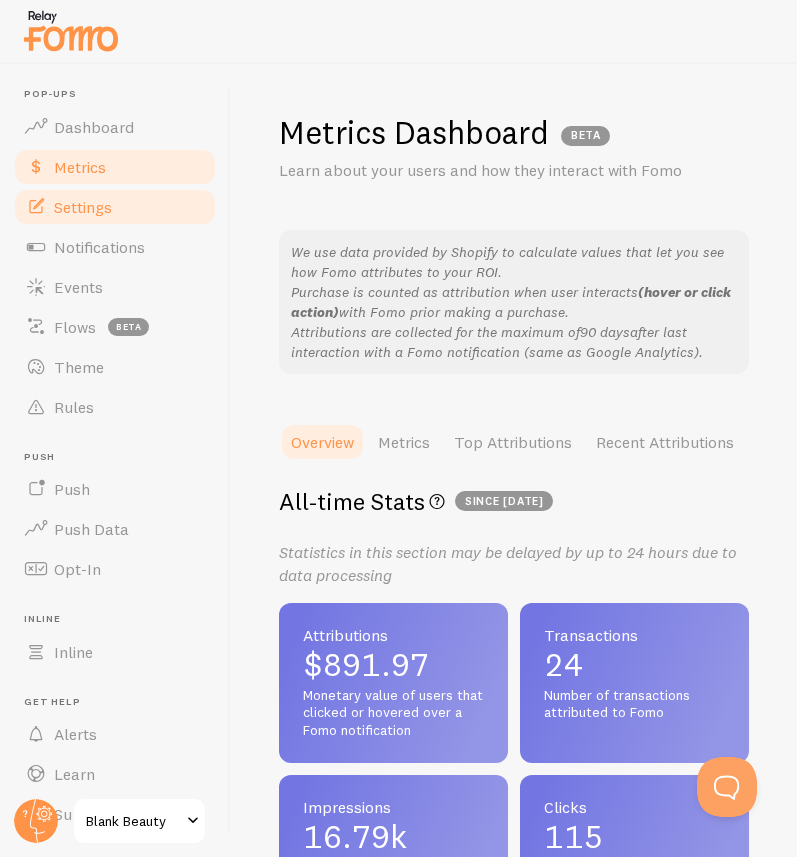 click on "Settings" at bounding box center [115, 207] 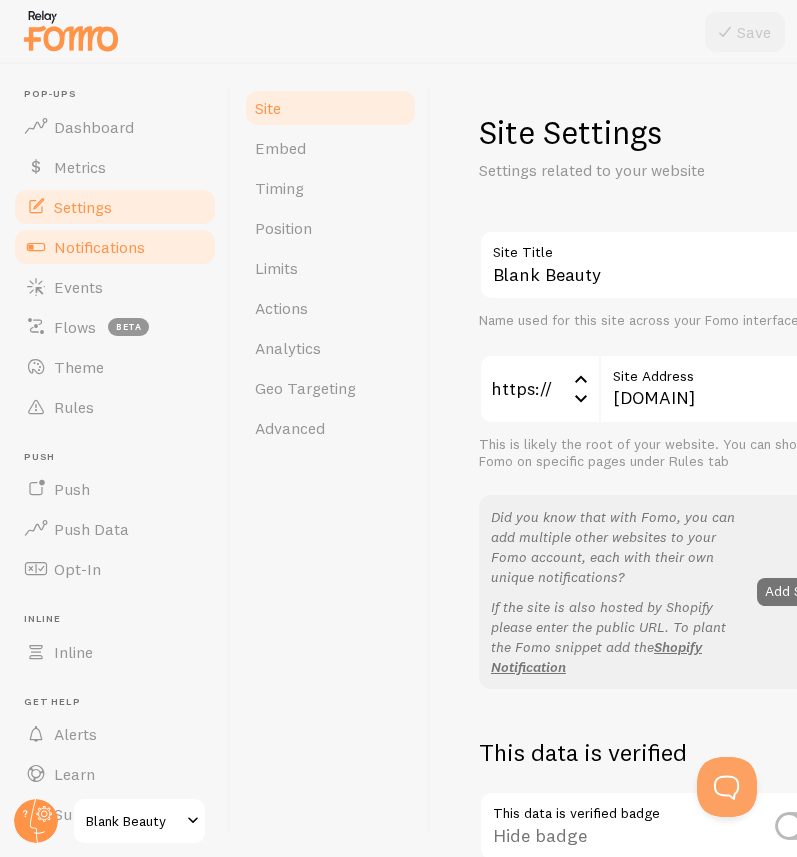 click on "Notifications" at bounding box center [99, 247] 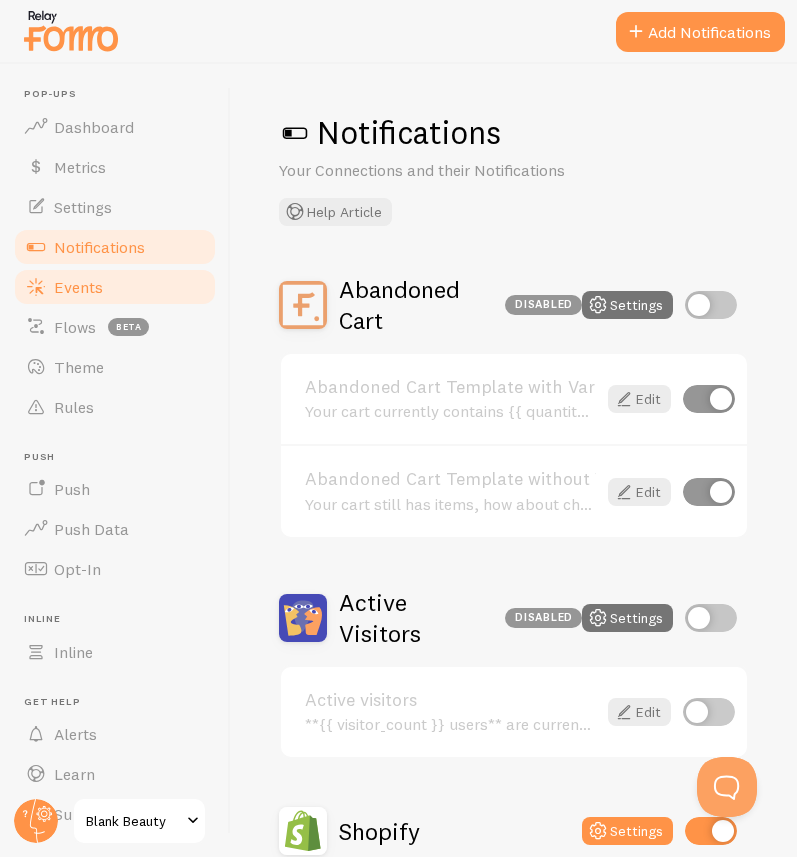 click on "Events" at bounding box center [115, 287] 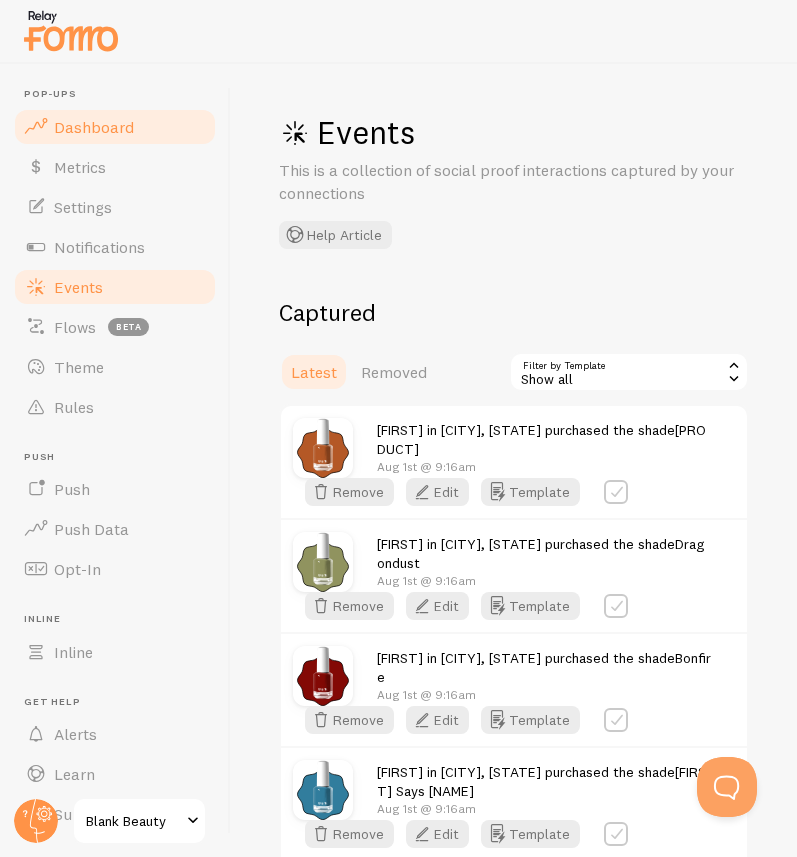 click on "Dashboard" at bounding box center (115, 127) 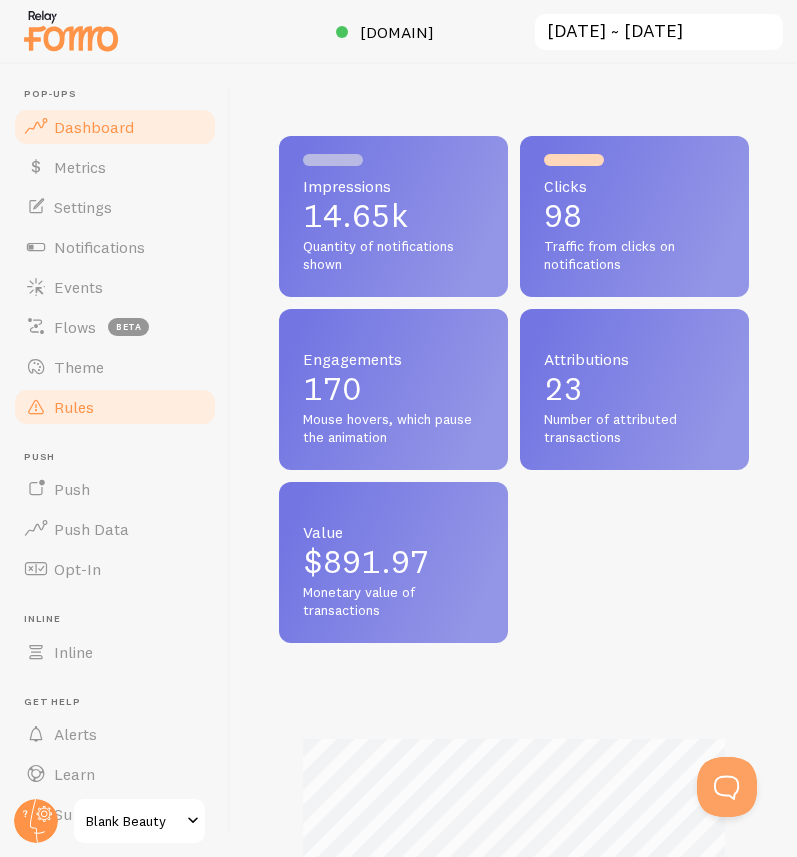 scroll, scrollTop: 999474, scrollLeft: 999530, axis: both 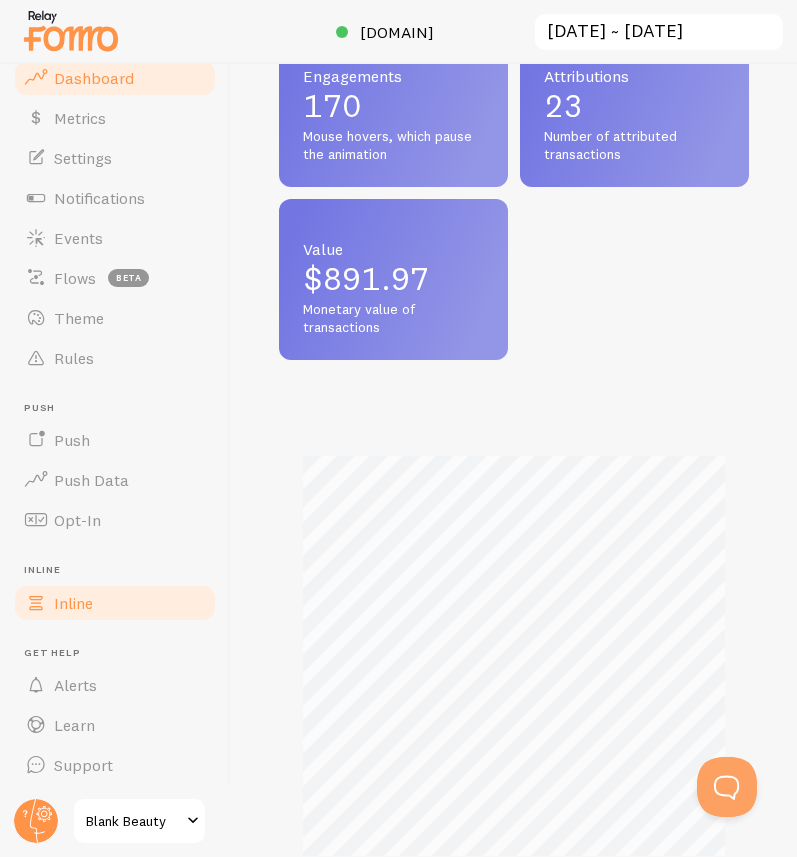 click on "Inline" at bounding box center (115, 603) 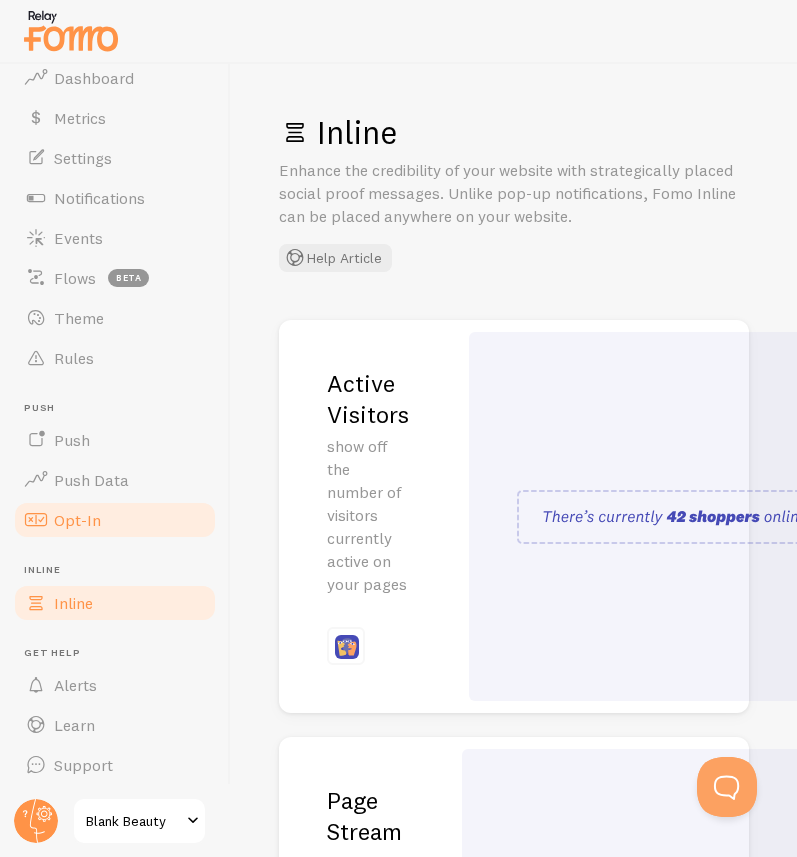 click on "Opt-In" at bounding box center [115, 520] 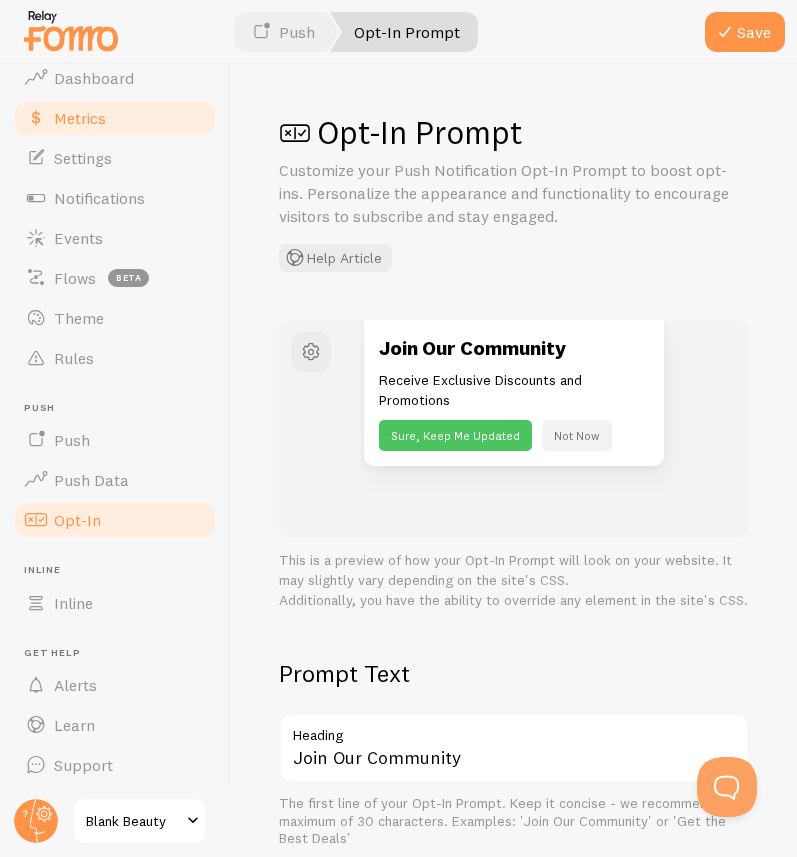 scroll, scrollTop: 48, scrollLeft: 0, axis: vertical 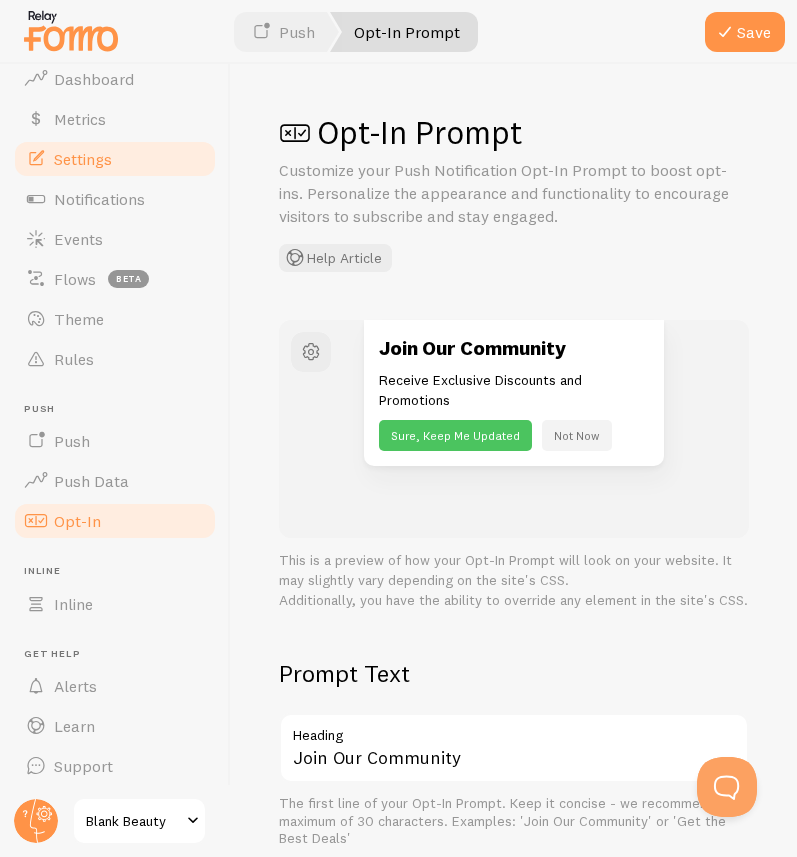click on "Settings" at bounding box center [115, 159] 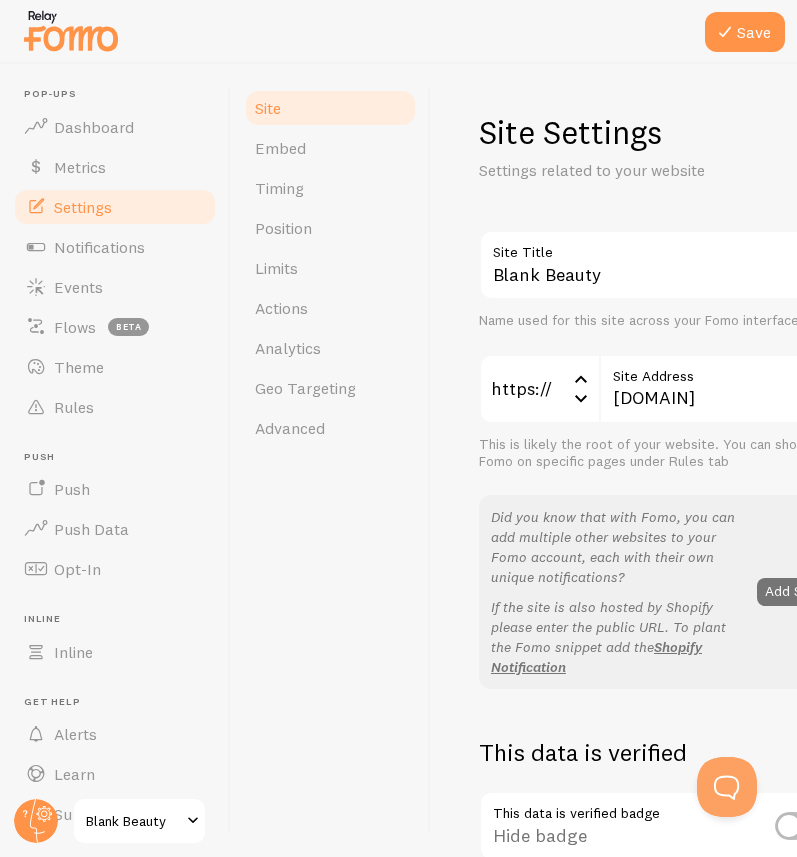 scroll, scrollTop: 49, scrollLeft: 0, axis: vertical 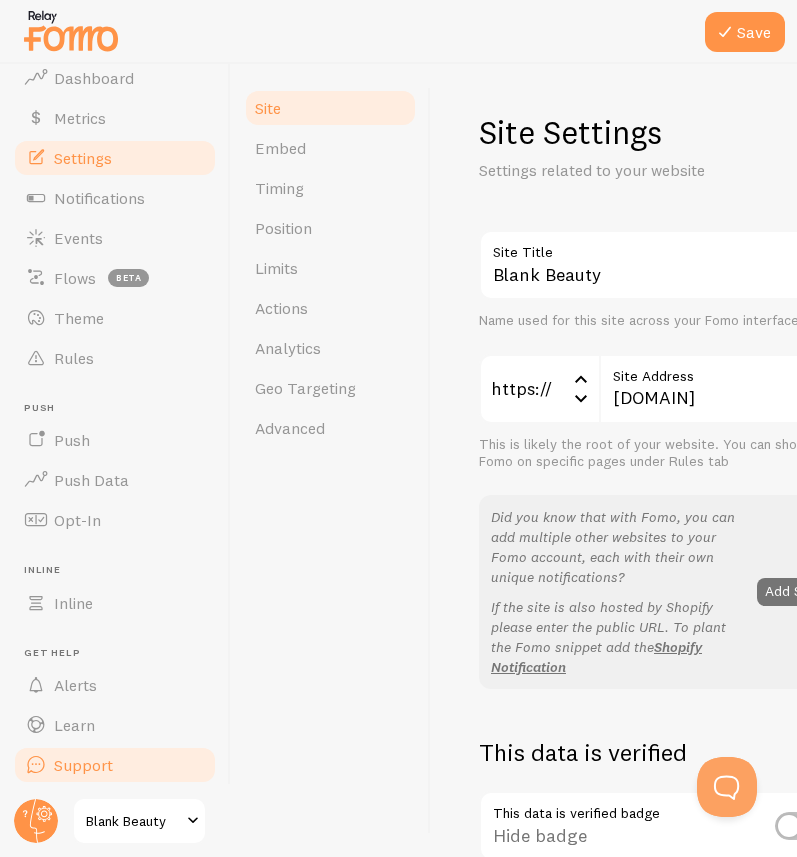 click on "Support" at bounding box center [83, 765] 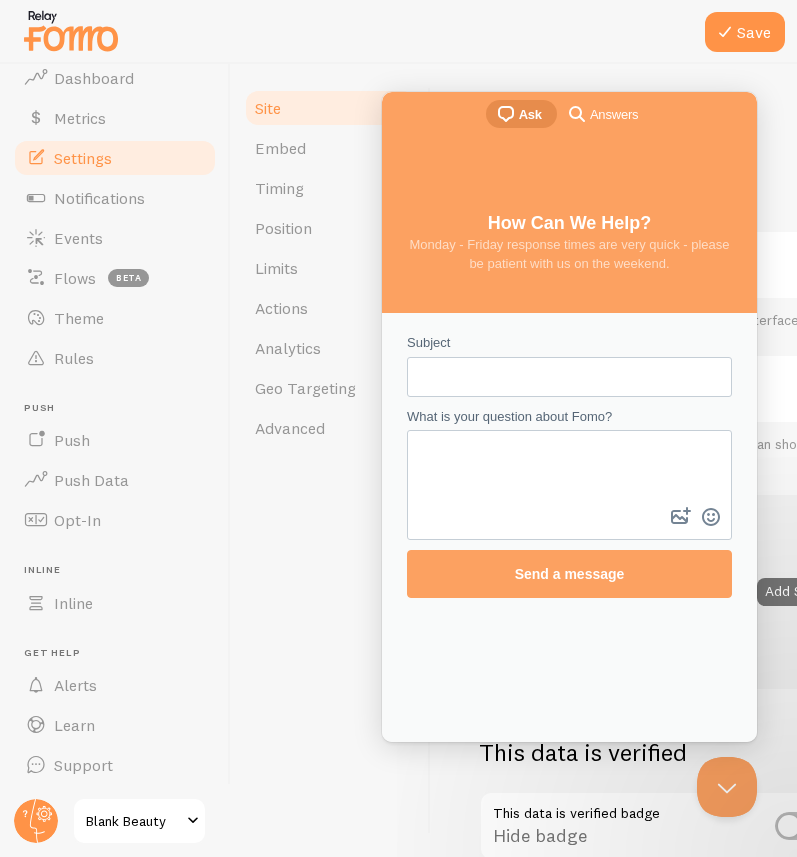 scroll, scrollTop: 0, scrollLeft: 0, axis: both 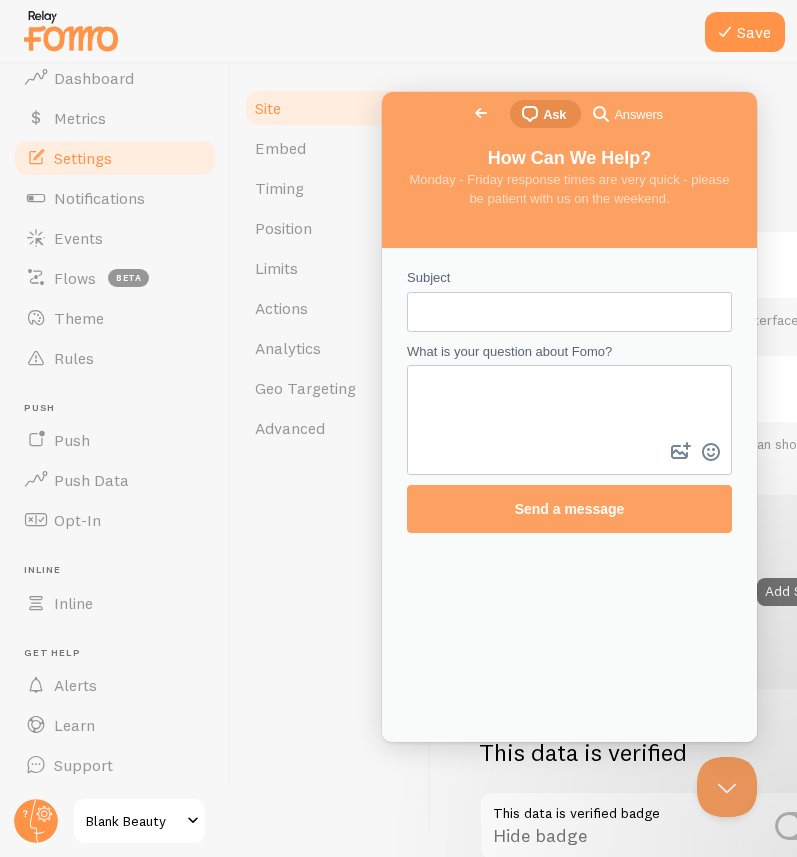 click on "Go back" at bounding box center (481, 113) 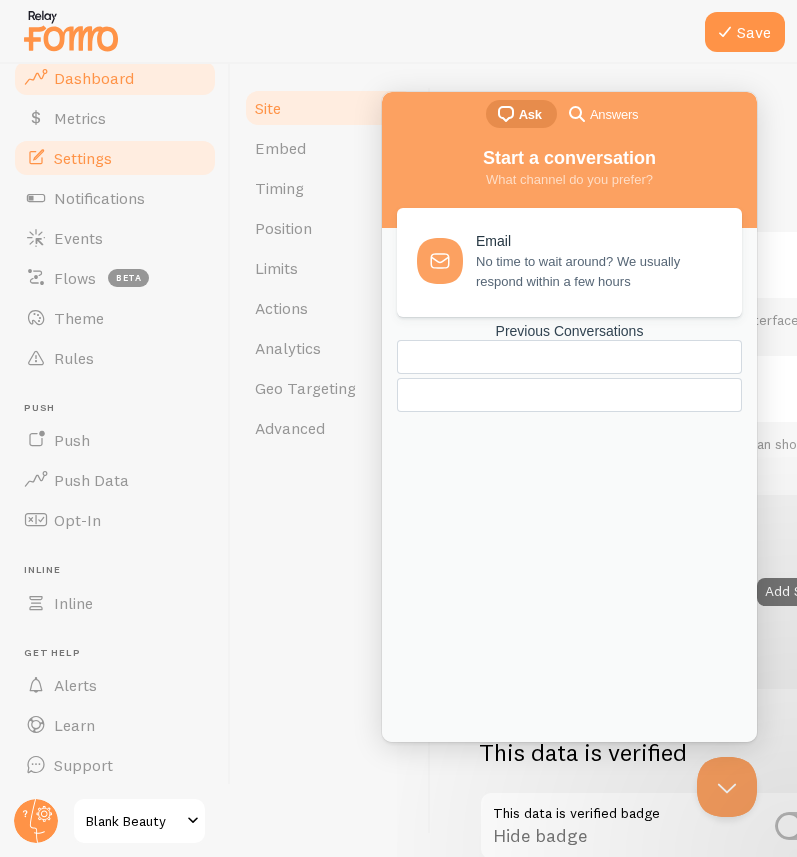click on "Dashboard" at bounding box center (94, 78) 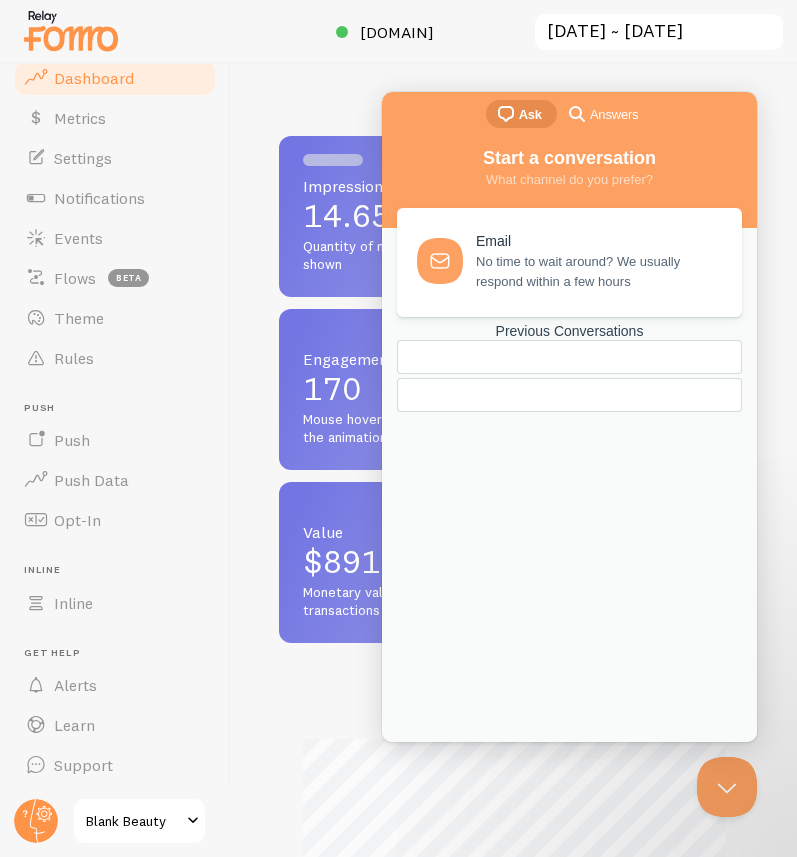 scroll, scrollTop: 0, scrollLeft: 0, axis: both 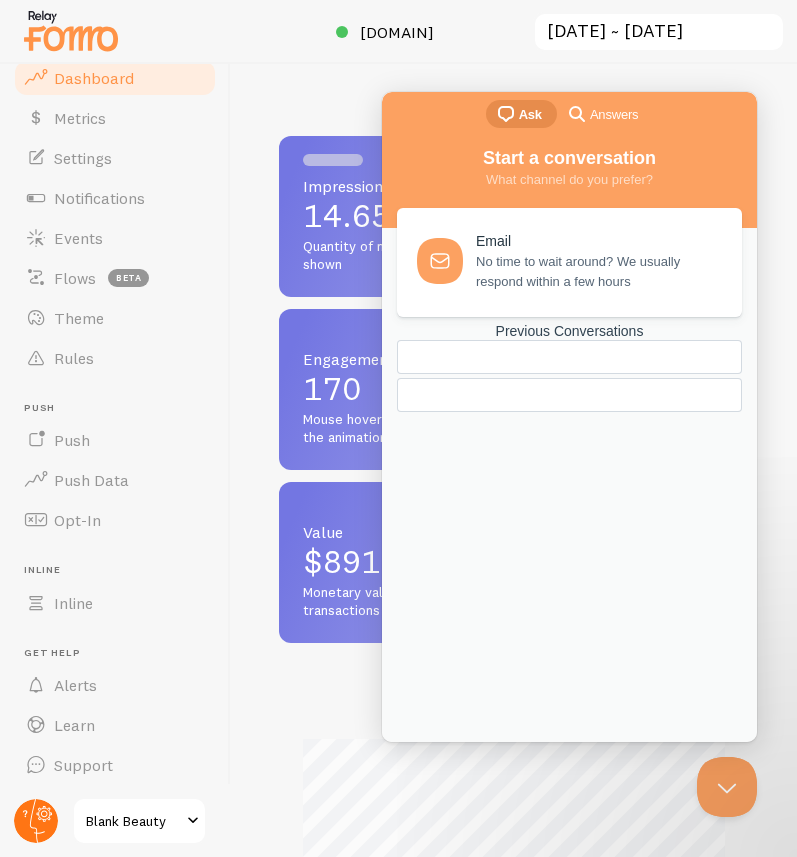 click 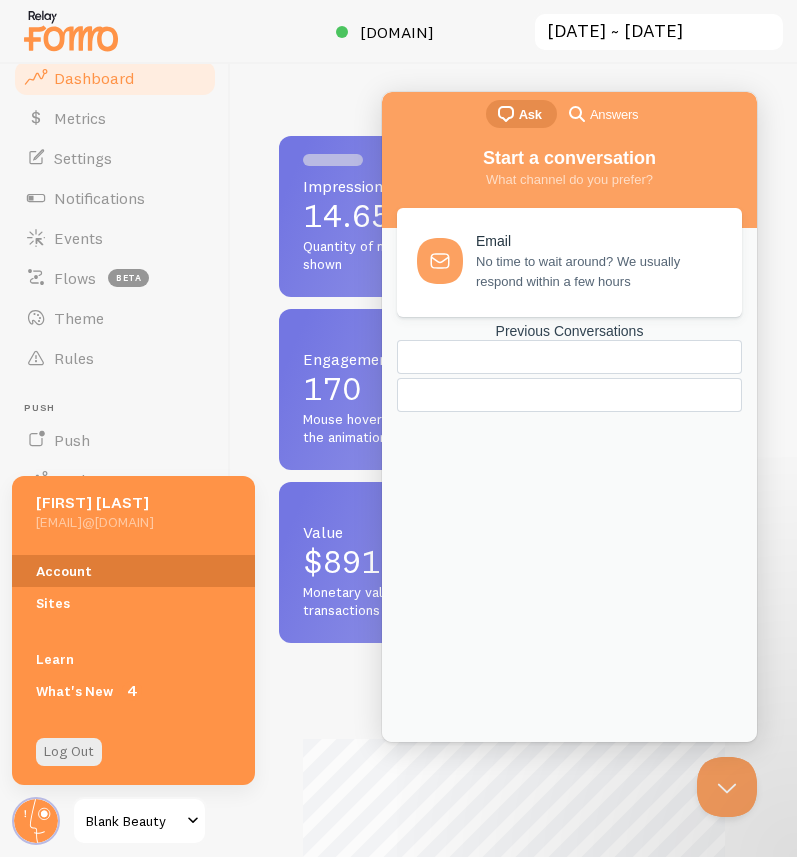 click on "Account" at bounding box center (133, 571) 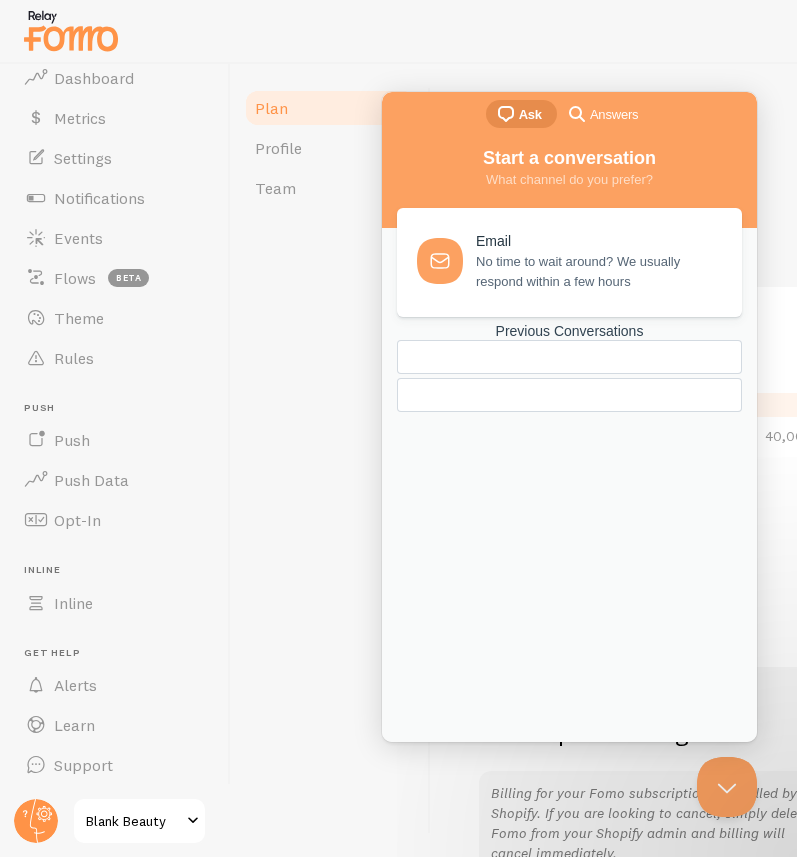 click on "Plan" at bounding box center [330, 108] 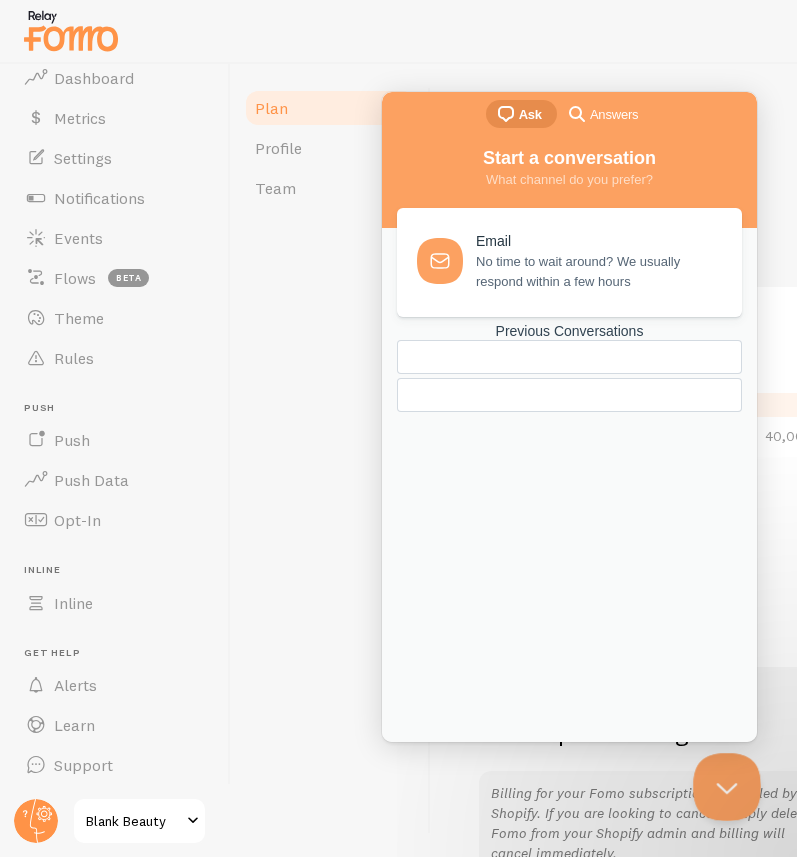 click at bounding box center [723, 783] 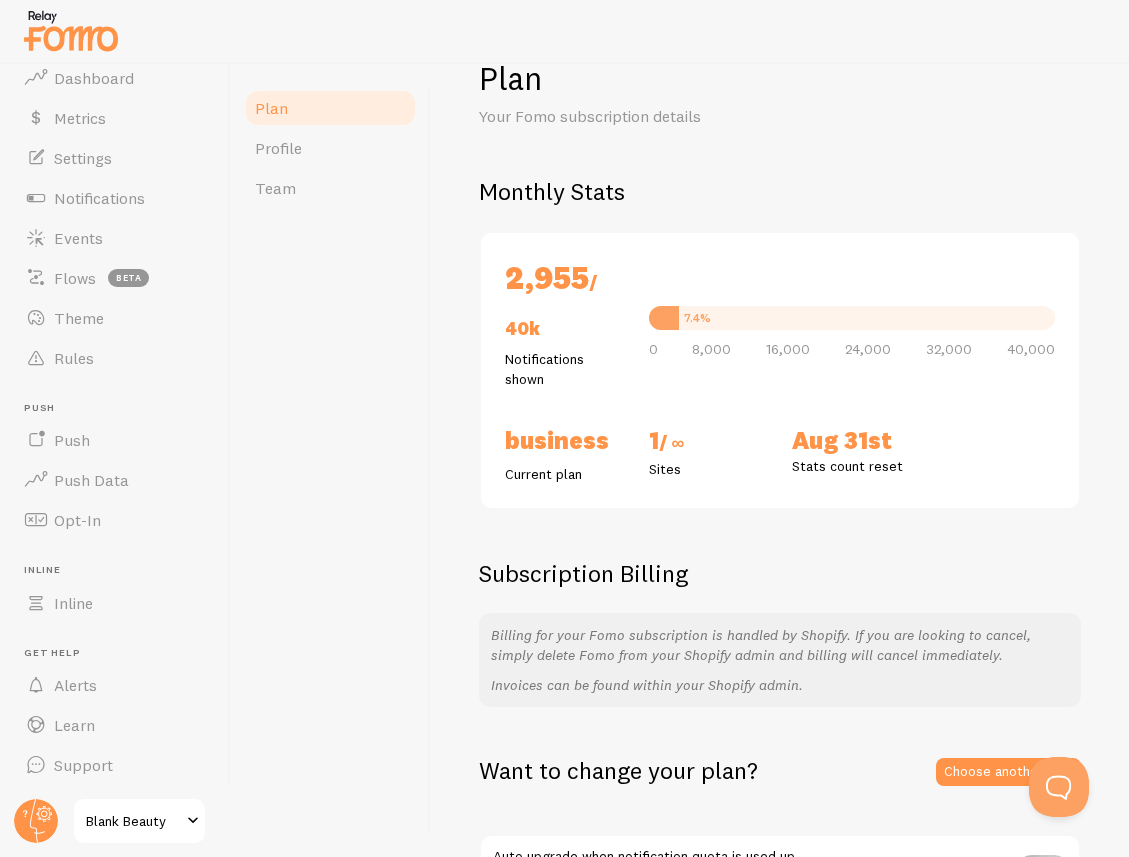 scroll, scrollTop: 53, scrollLeft: 0, axis: vertical 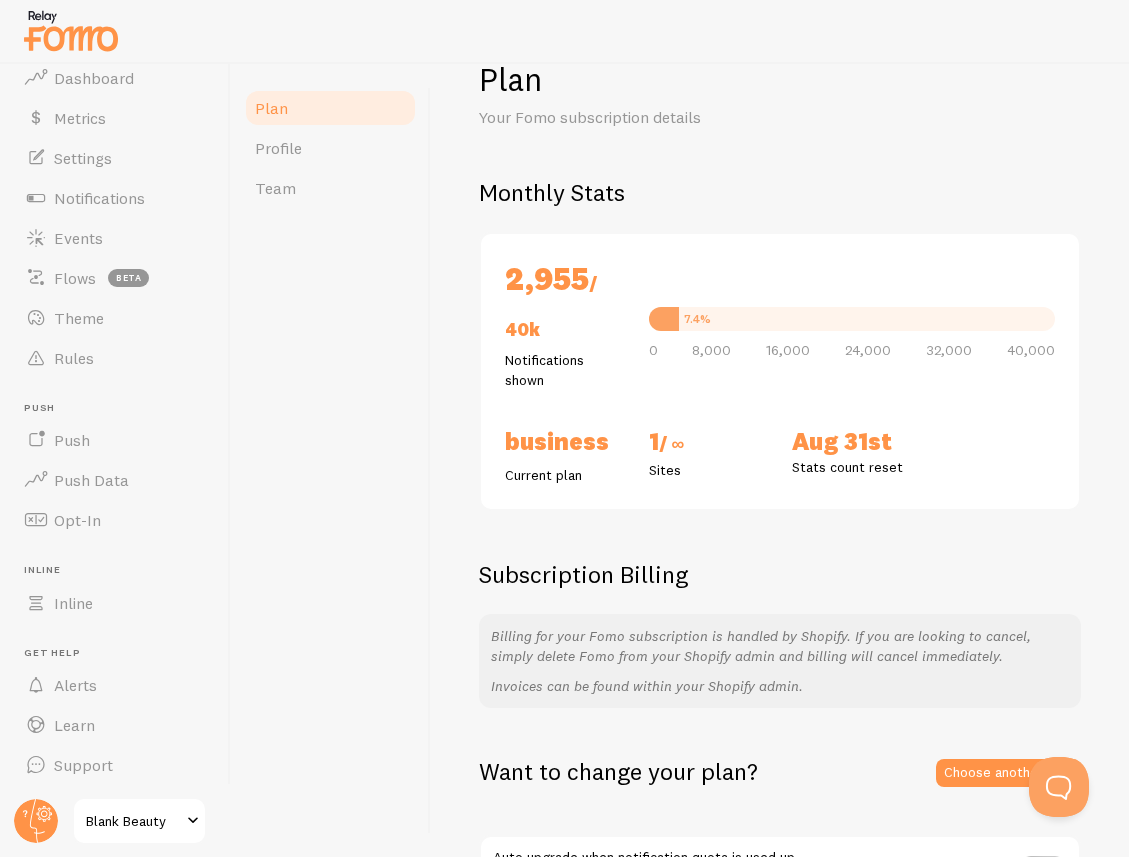 type 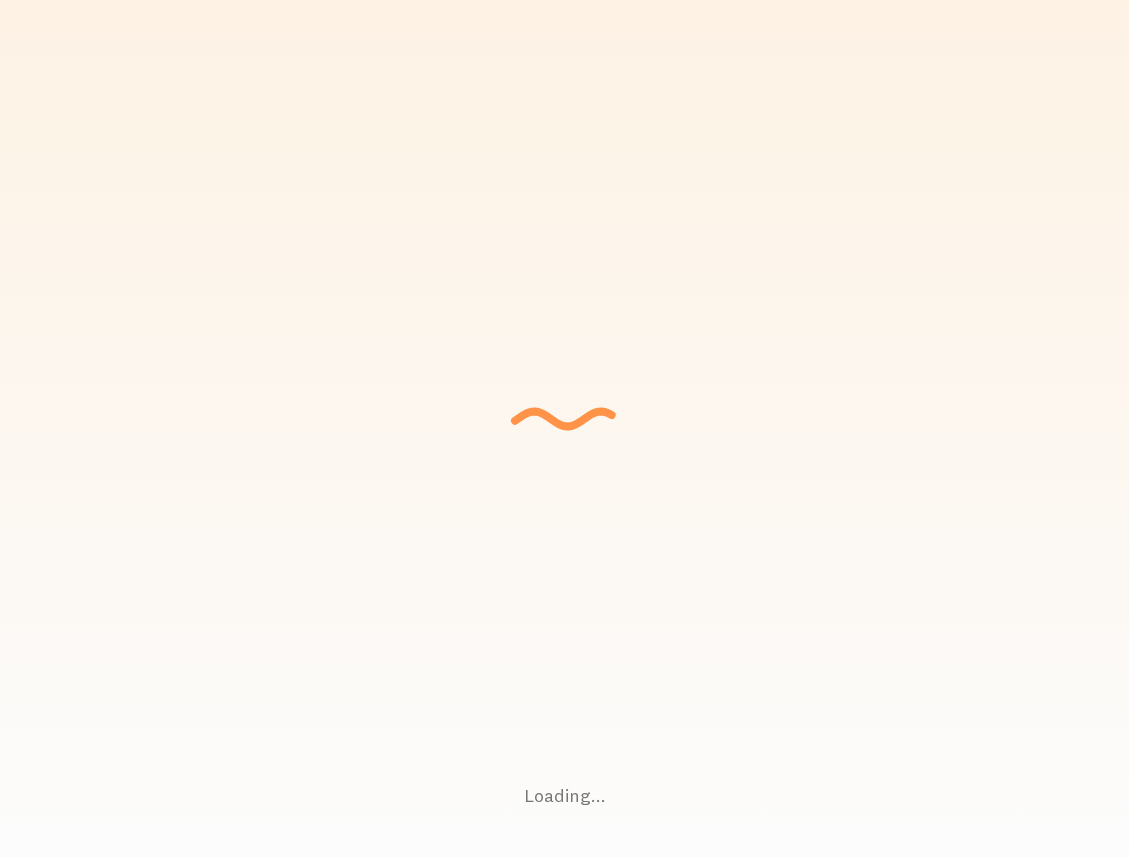 scroll, scrollTop: 0, scrollLeft: 0, axis: both 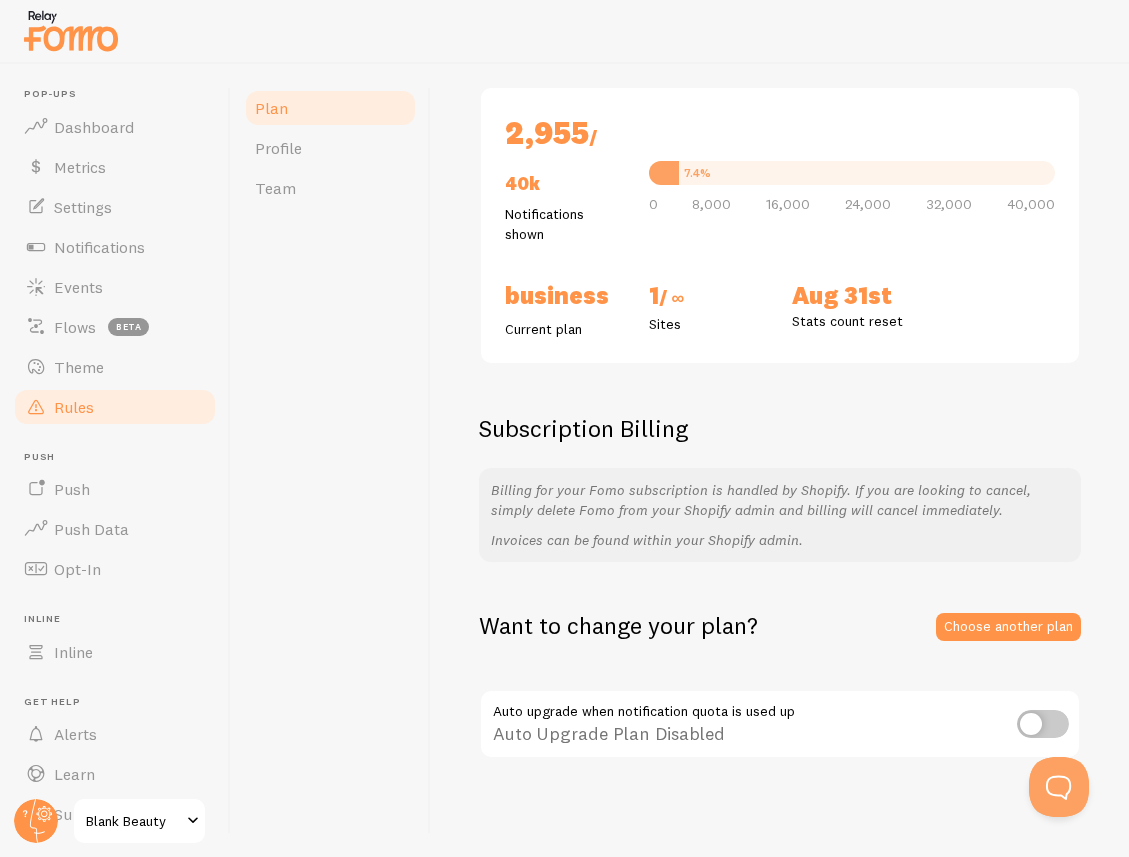 click on "Rules" at bounding box center [74, 407] 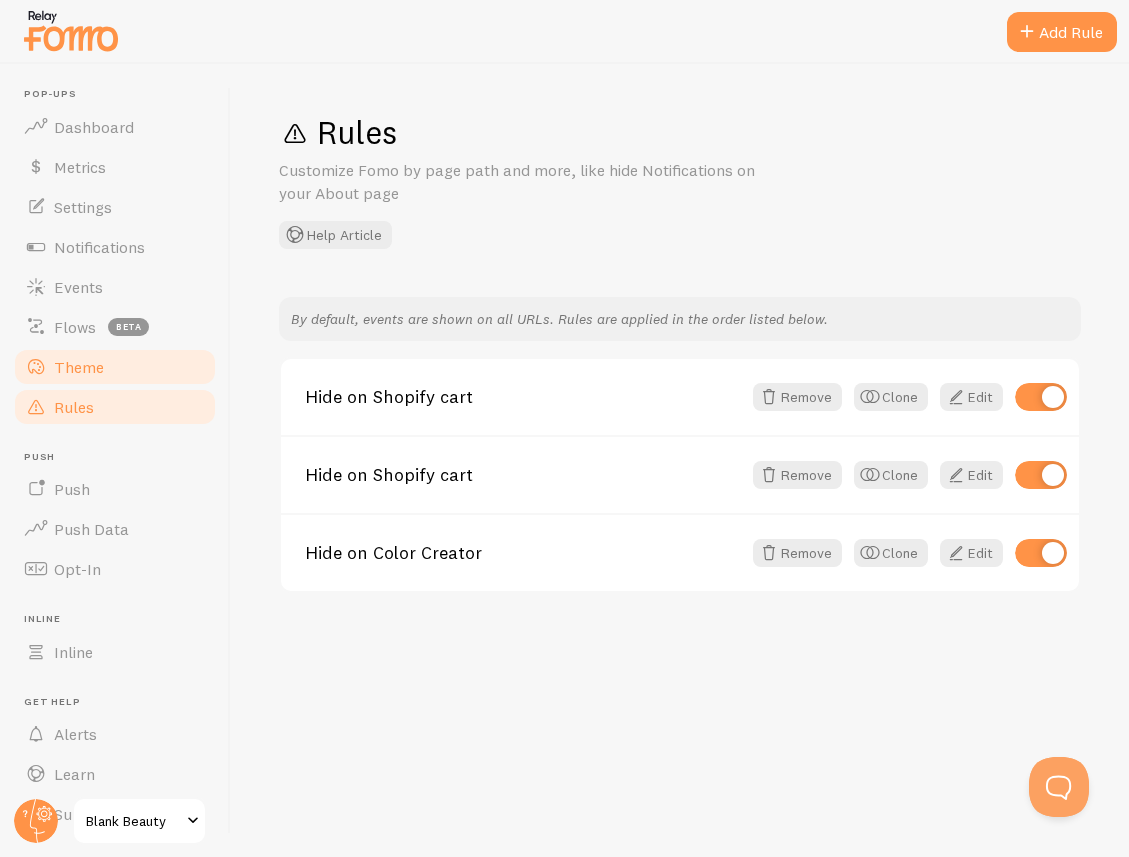 click on "Theme" at bounding box center (79, 367) 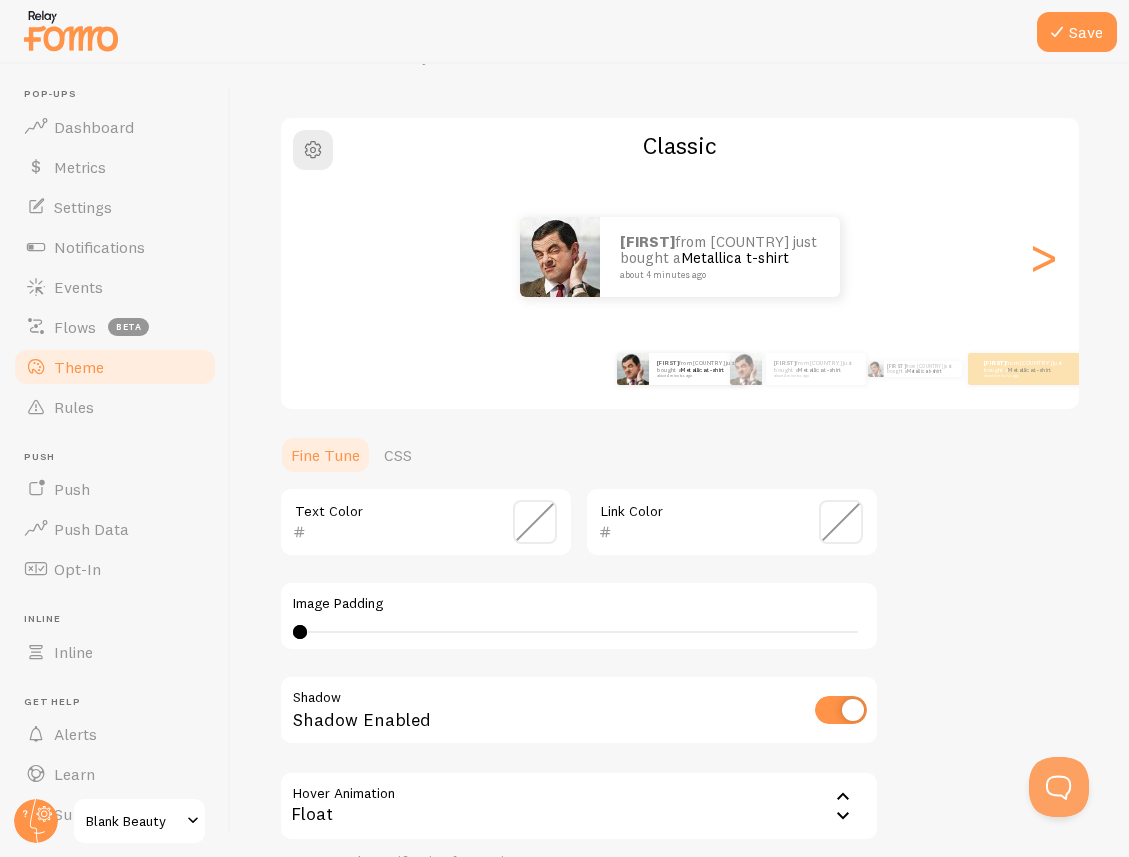scroll, scrollTop: 300, scrollLeft: 0, axis: vertical 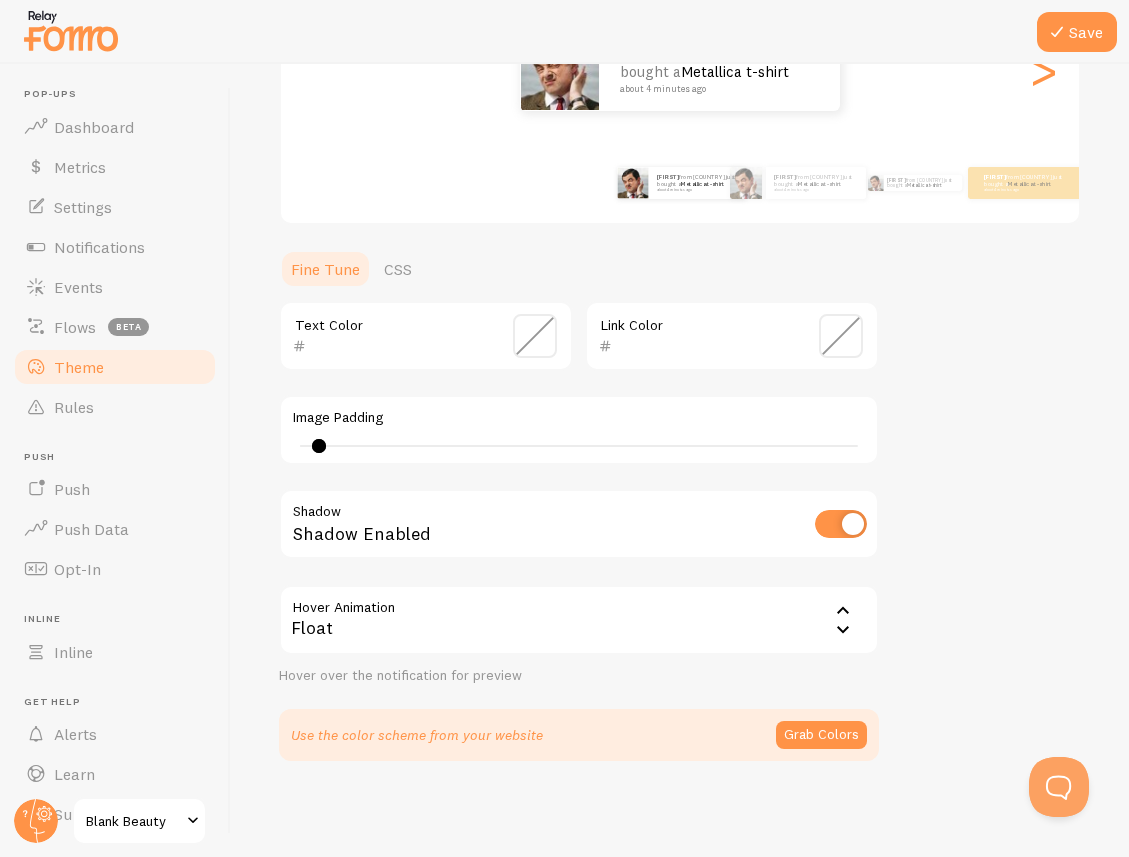 drag, startPoint x: 300, startPoint y: 445, endPoint x: 319, endPoint y: 445, distance: 19 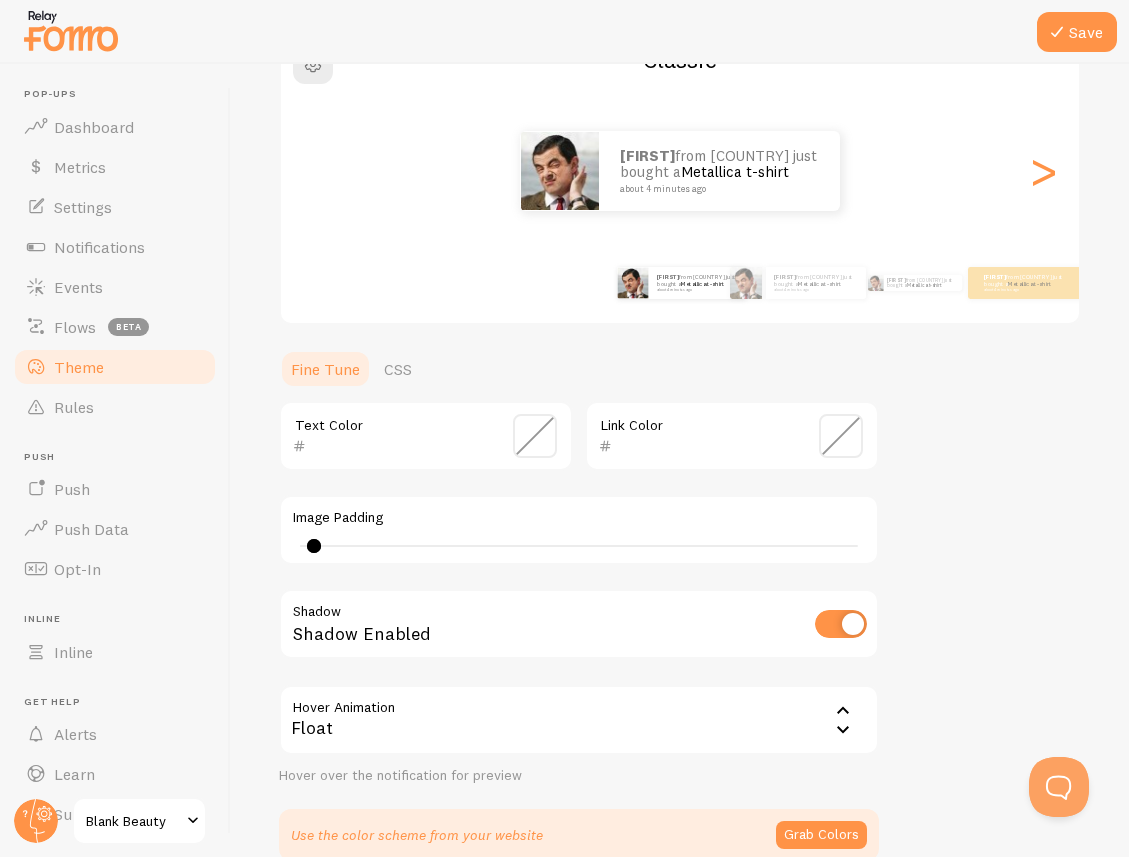 scroll, scrollTop: 188, scrollLeft: 0, axis: vertical 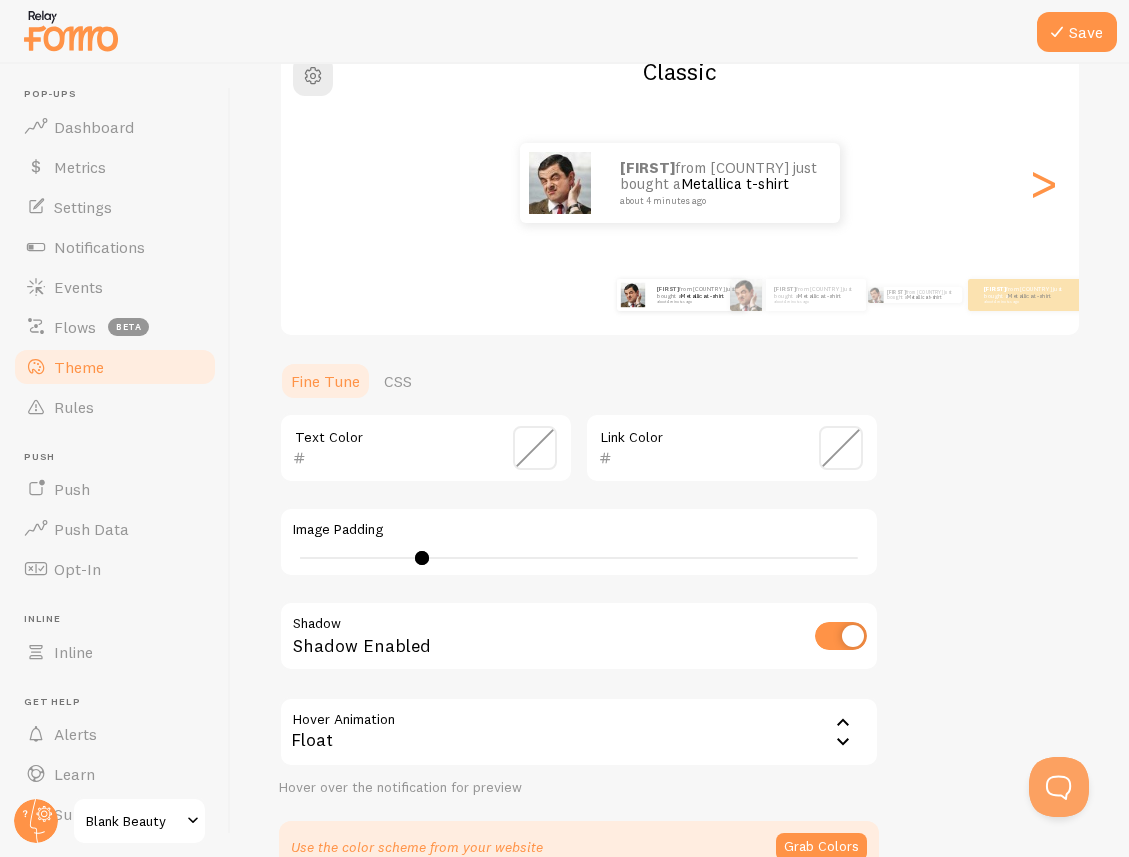 drag, startPoint x: 310, startPoint y: 557, endPoint x: 422, endPoint y: 557, distance: 112 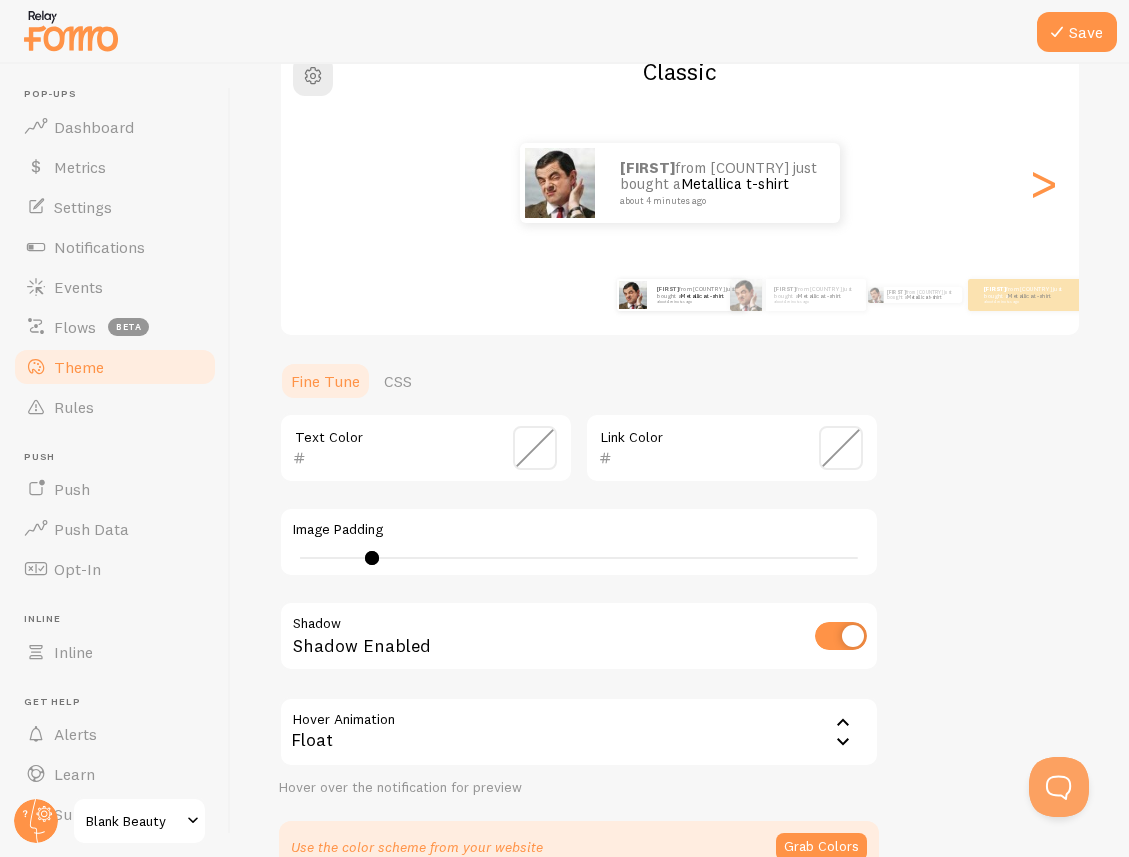 drag, startPoint x: 422, startPoint y: 556, endPoint x: 372, endPoint y: 556, distance: 50 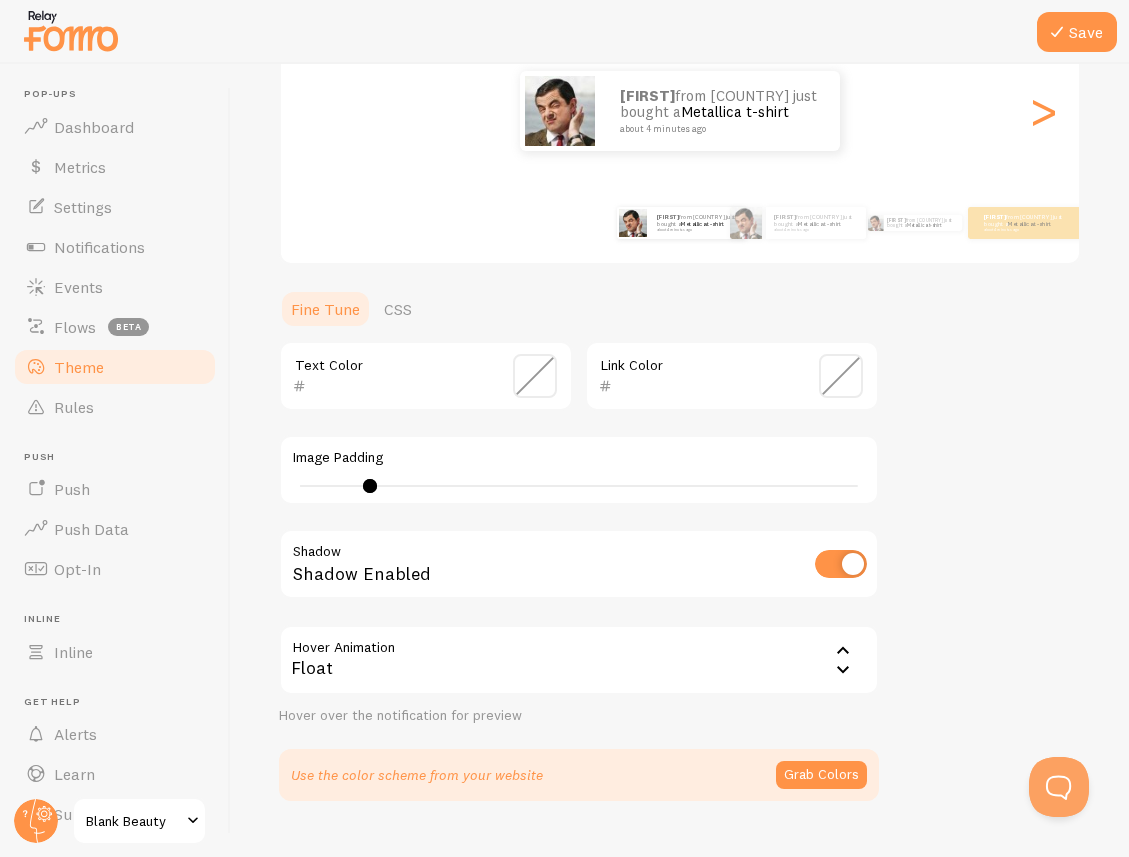 scroll, scrollTop: 300, scrollLeft: 0, axis: vertical 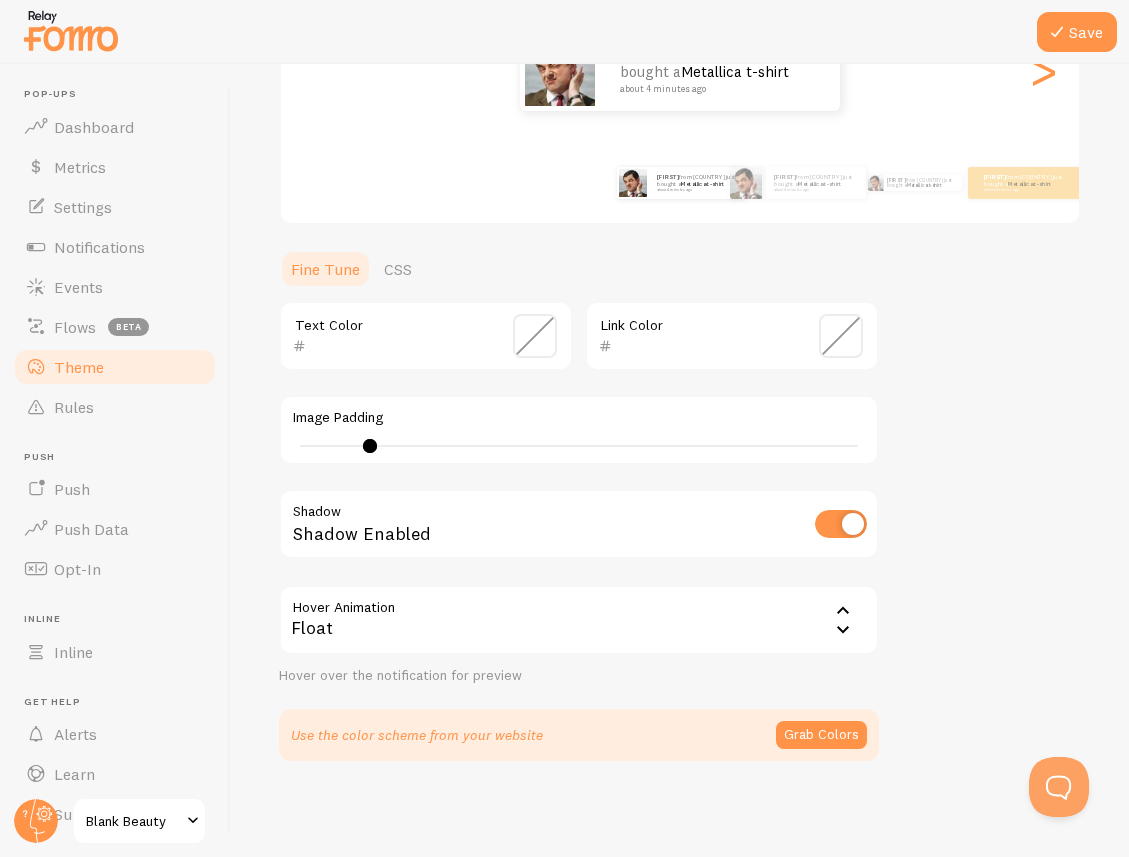 click on "Float" at bounding box center (579, 620) 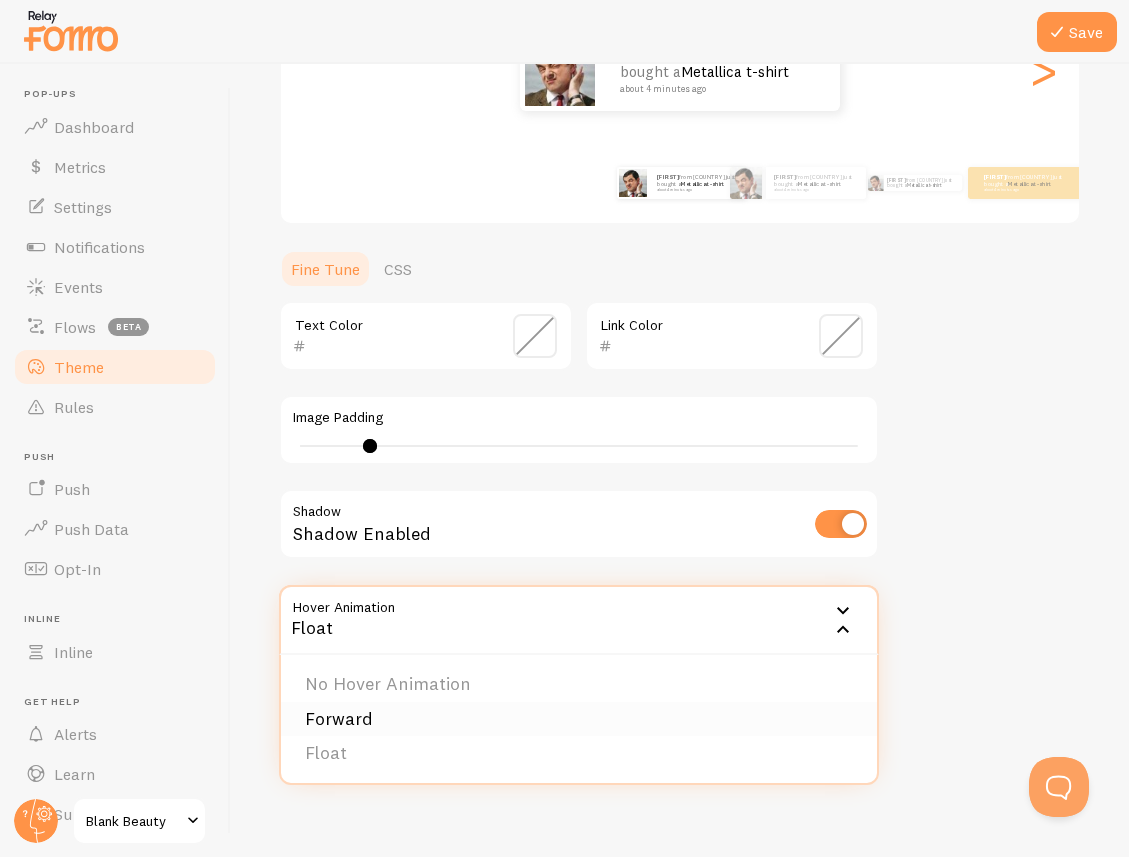 click on "Forward" at bounding box center (579, 719) 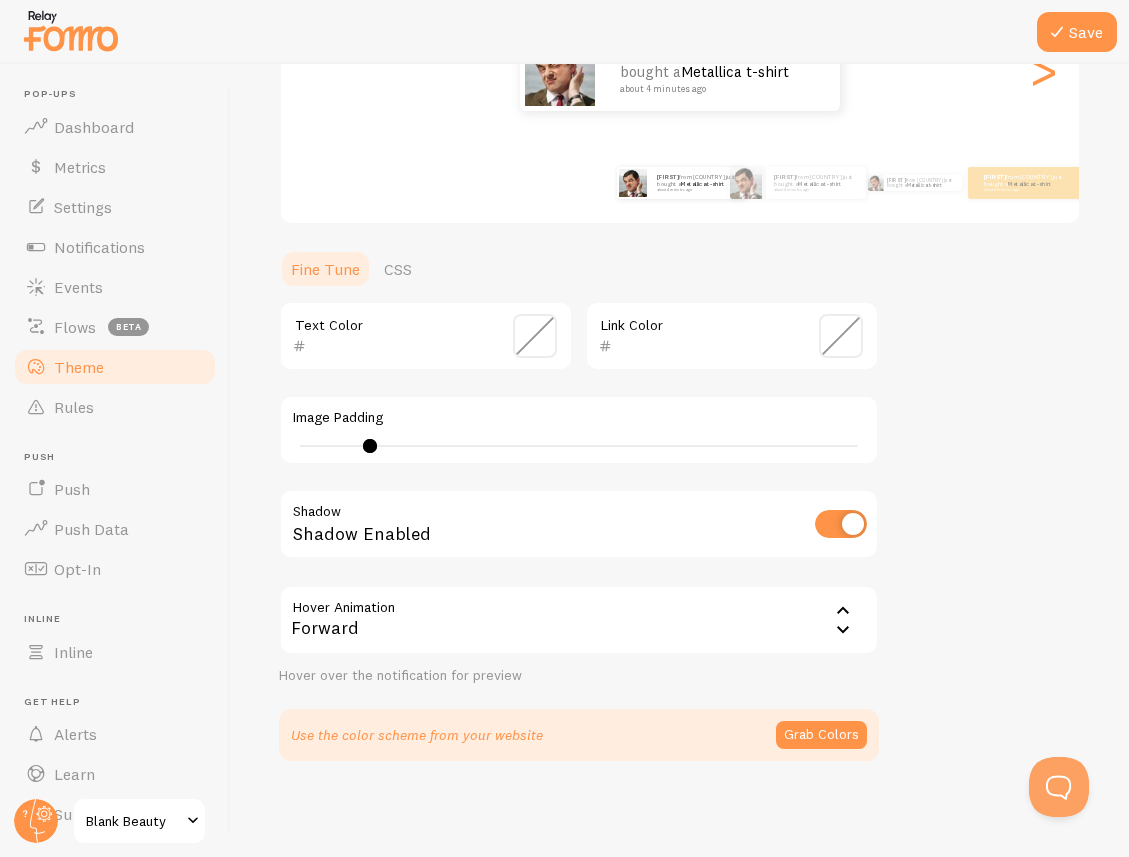click on "Forward" at bounding box center (579, 620) 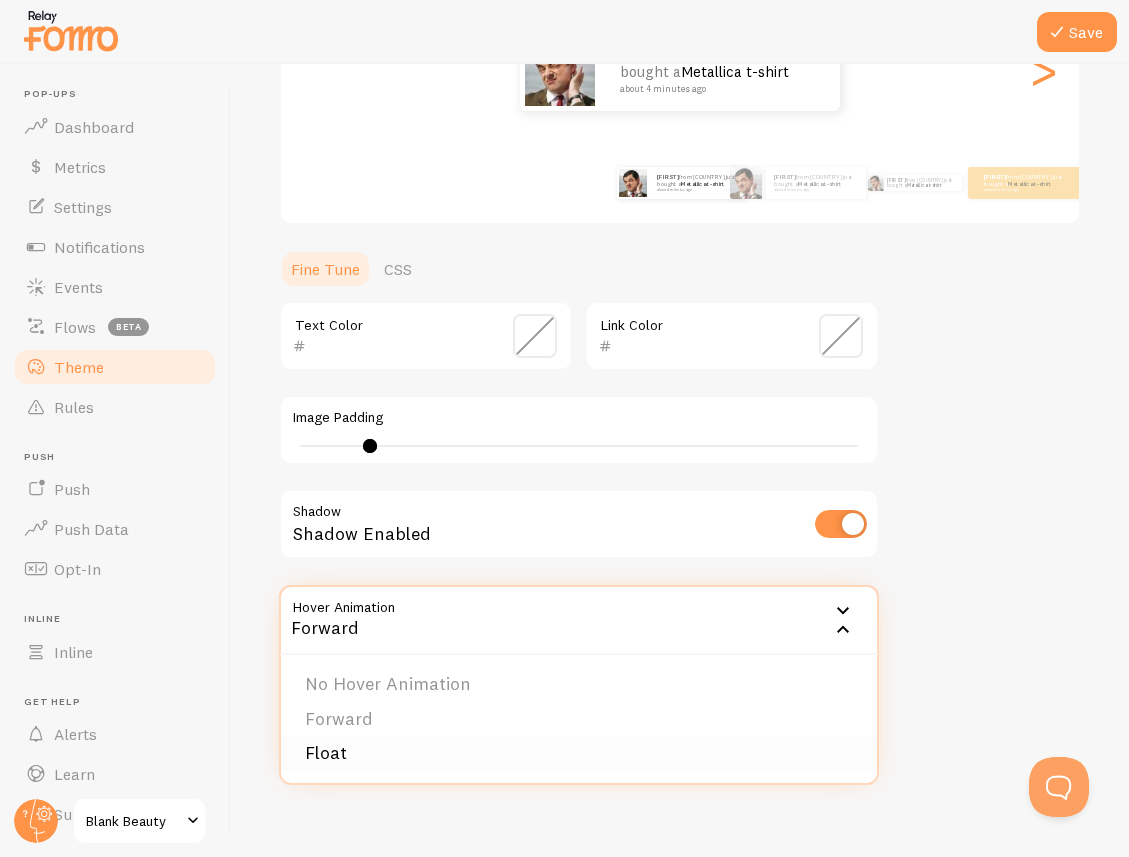 click on "Float" at bounding box center (579, 753) 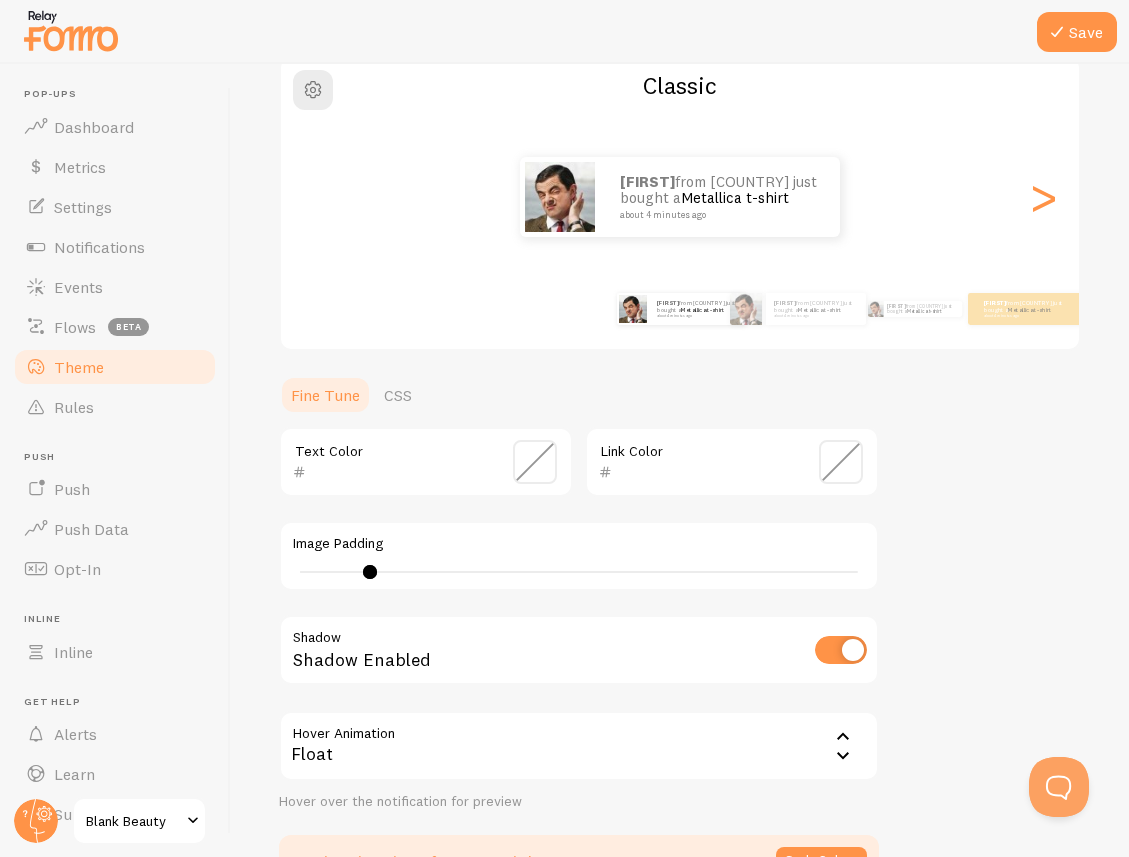 scroll, scrollTop: 178, scrollLeft: 0, axis: vertical 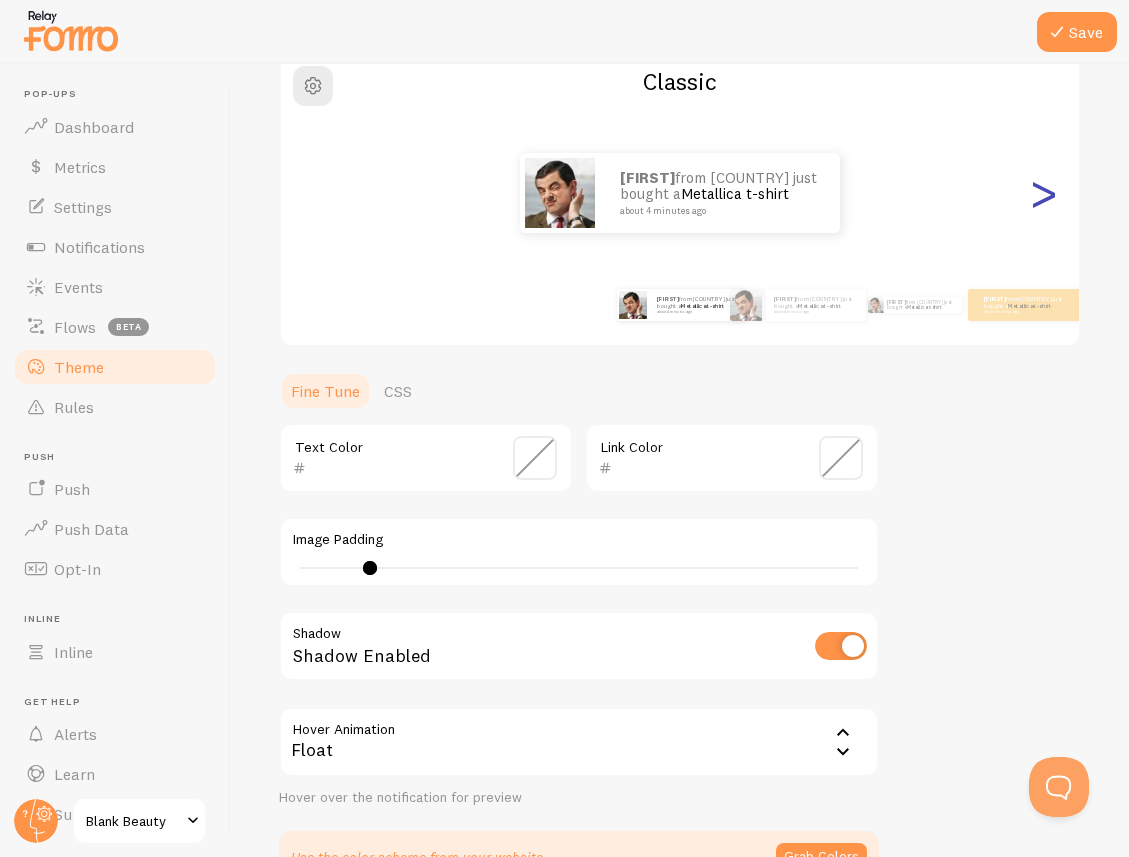 click on ">" at bounding box center (1043, 193) 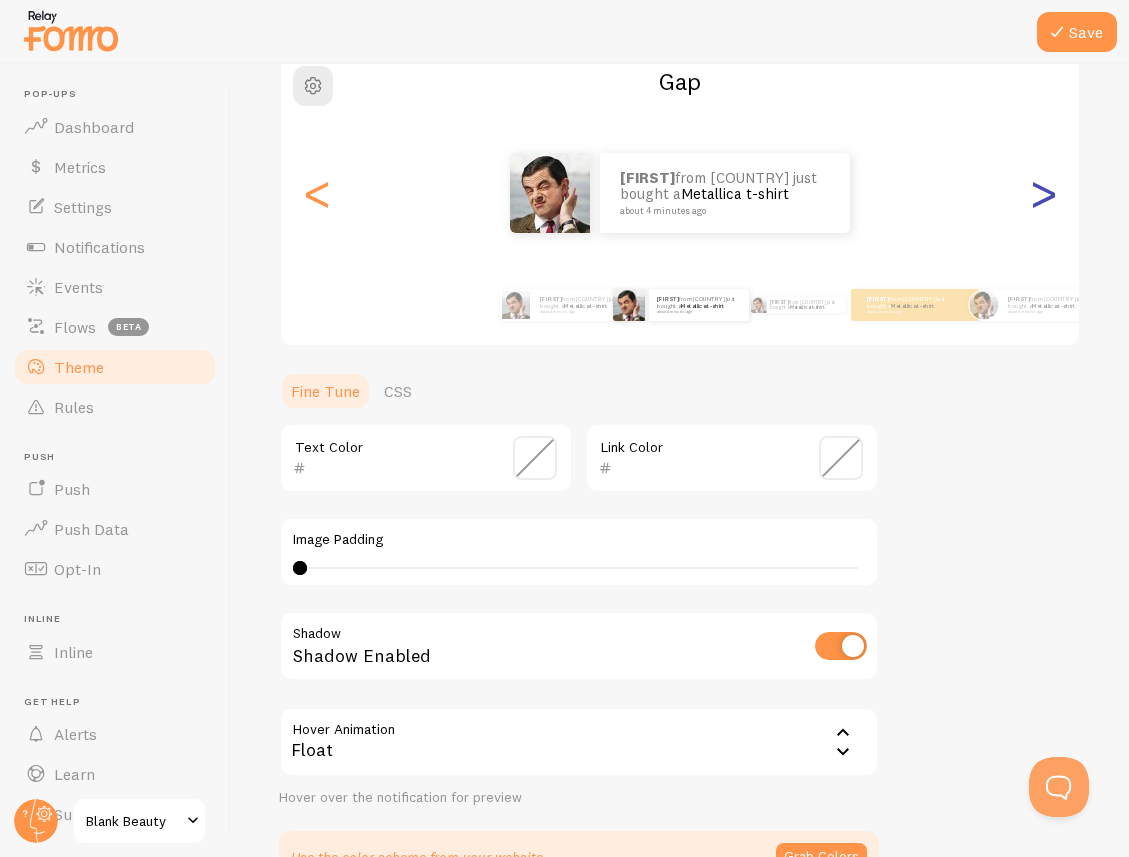 click on ">" at bounding box center (1043, 193) 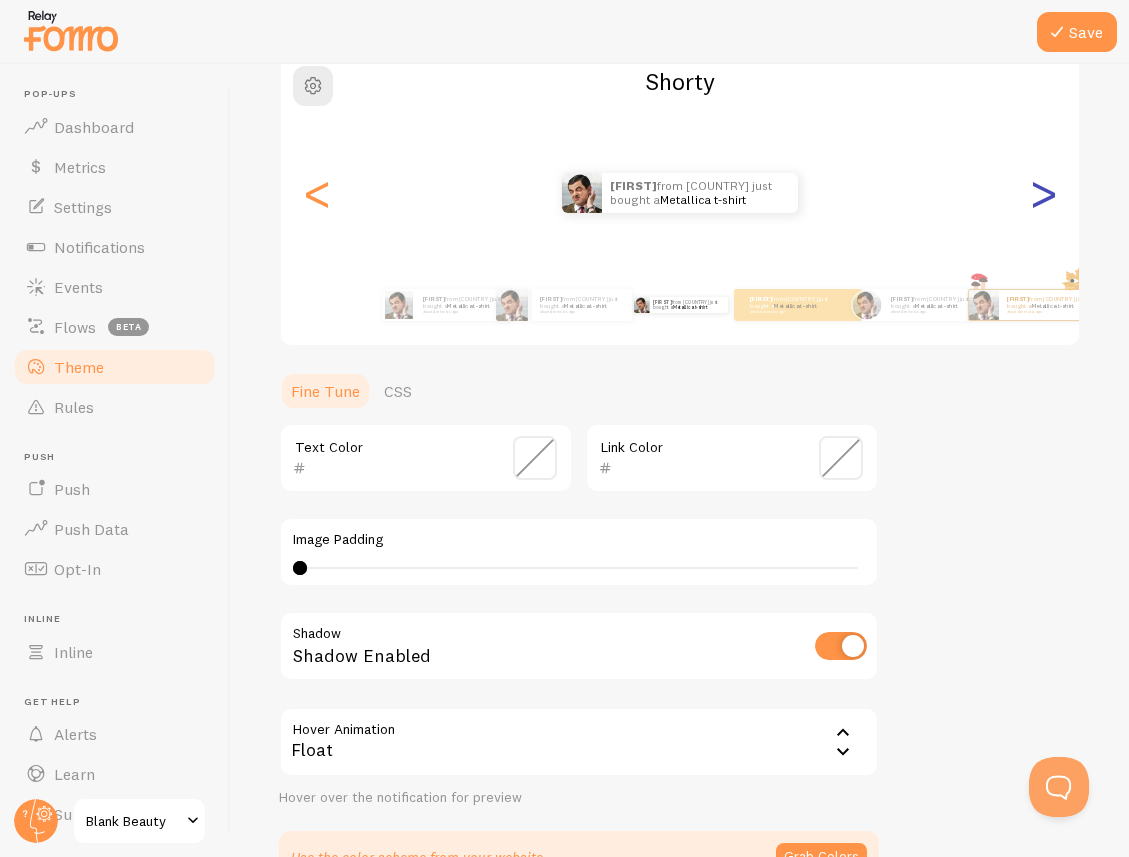 click on ">" at bounding box center (1043, 193) 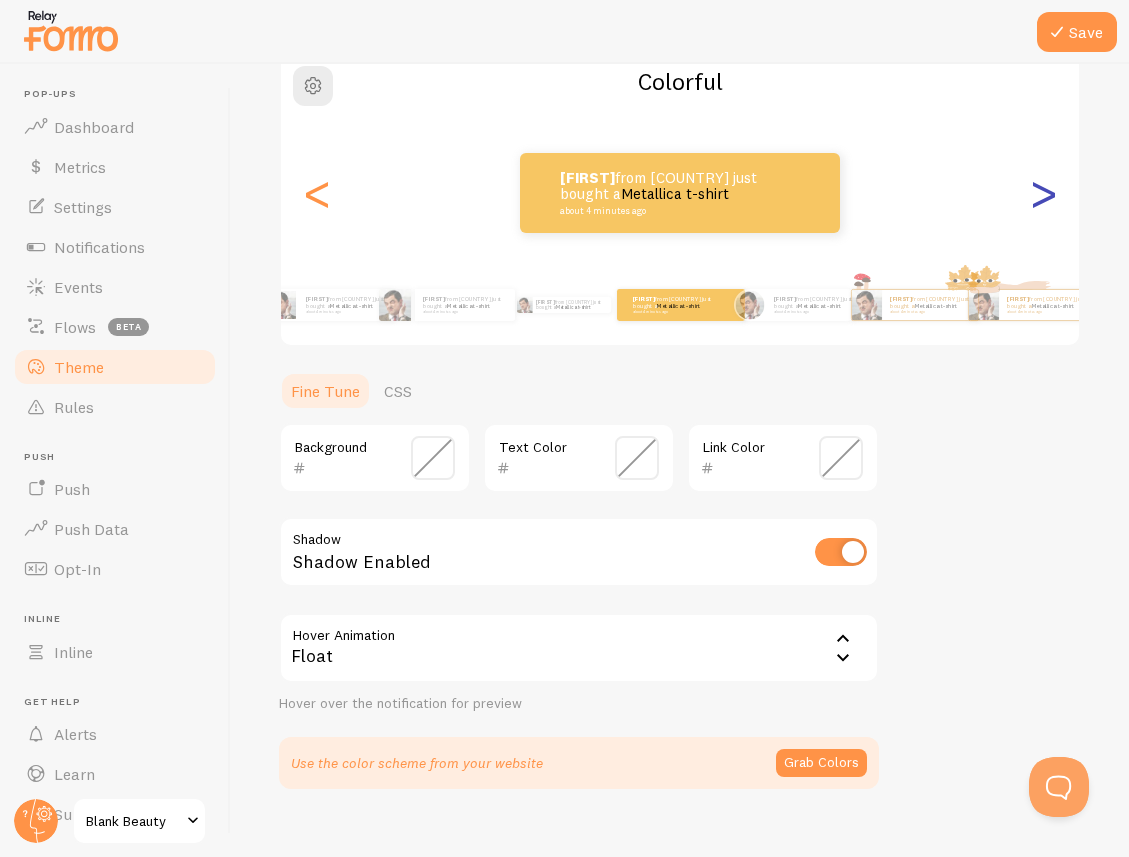 click on ">" at bounding box center (1043, 193) 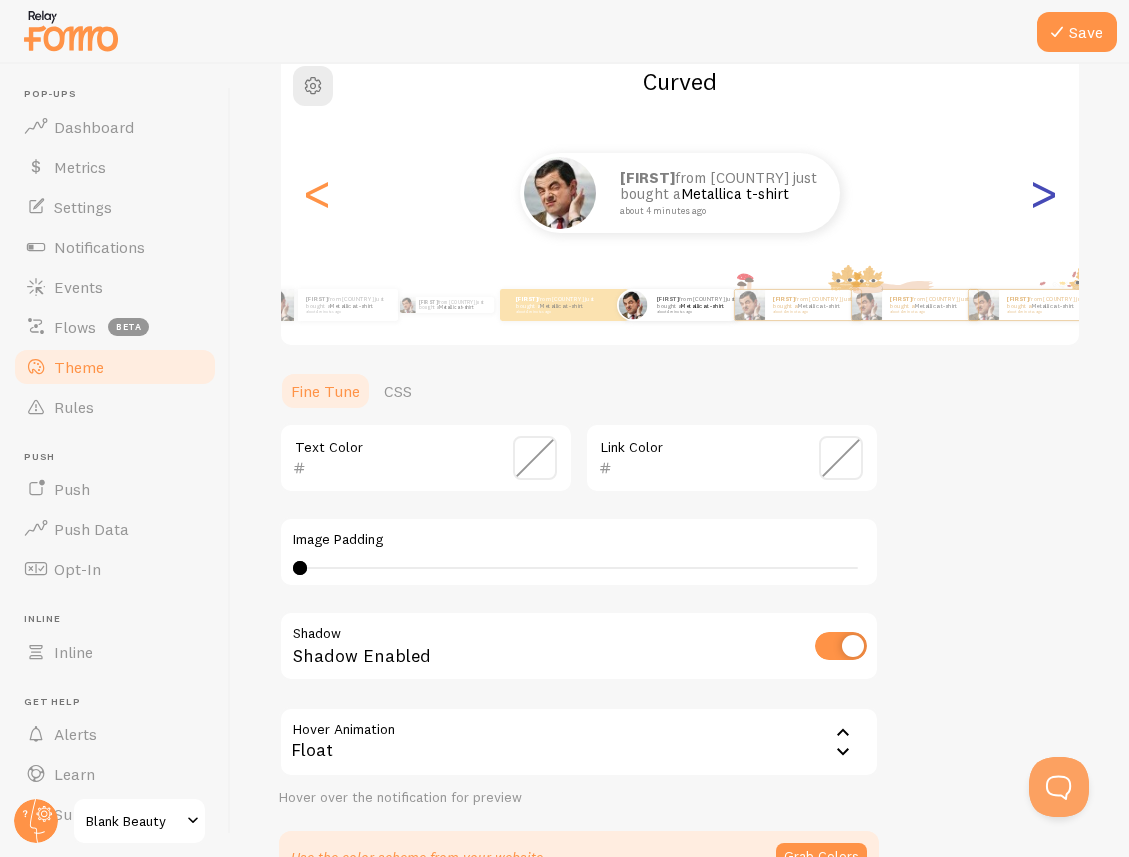 click on ">" at bounding box center [1043, 193] 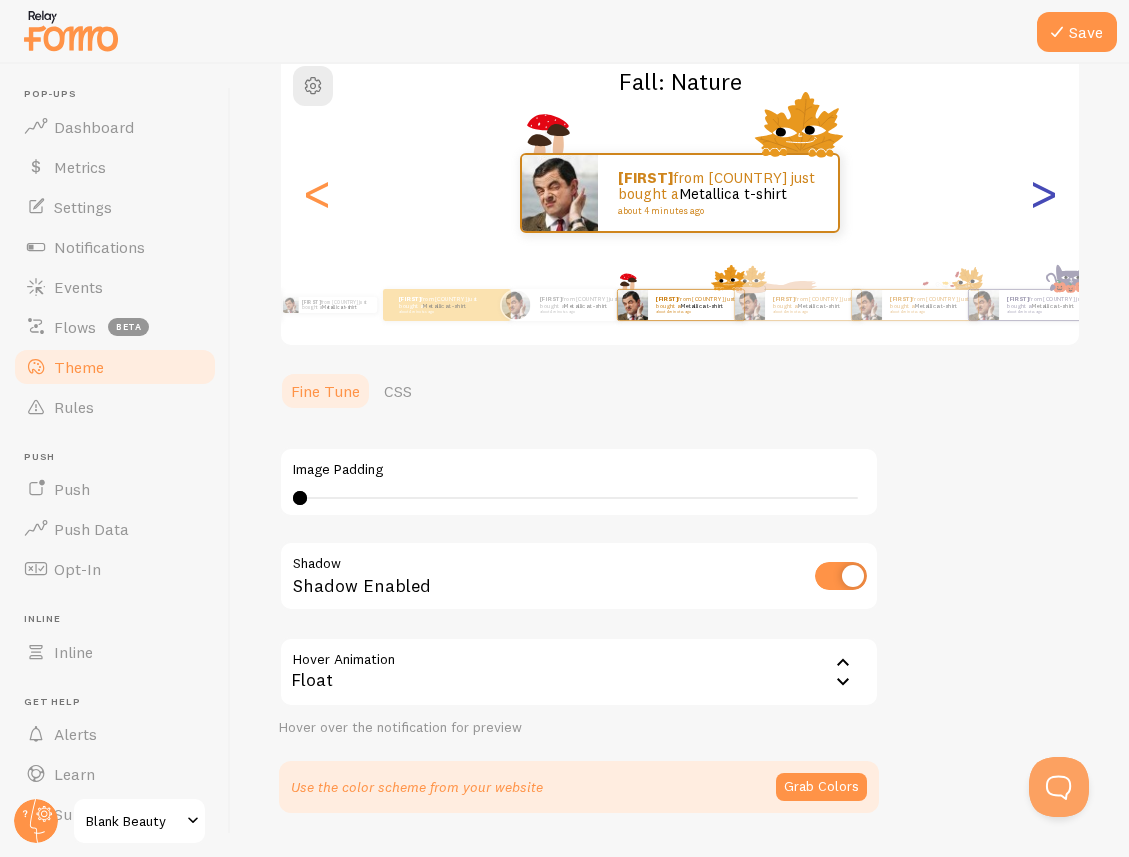 click on ">" at bounding box center (1043, 193) 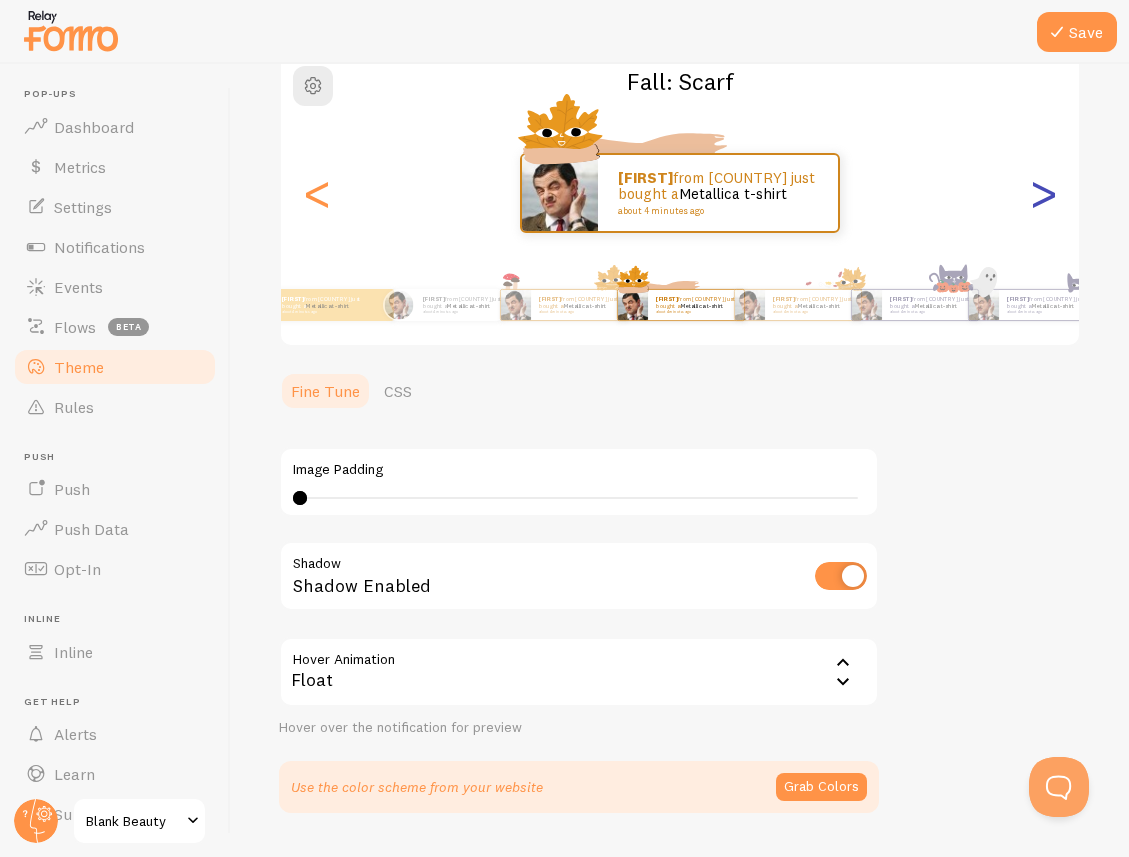 click on ">" at bounding box center [1043, 193] 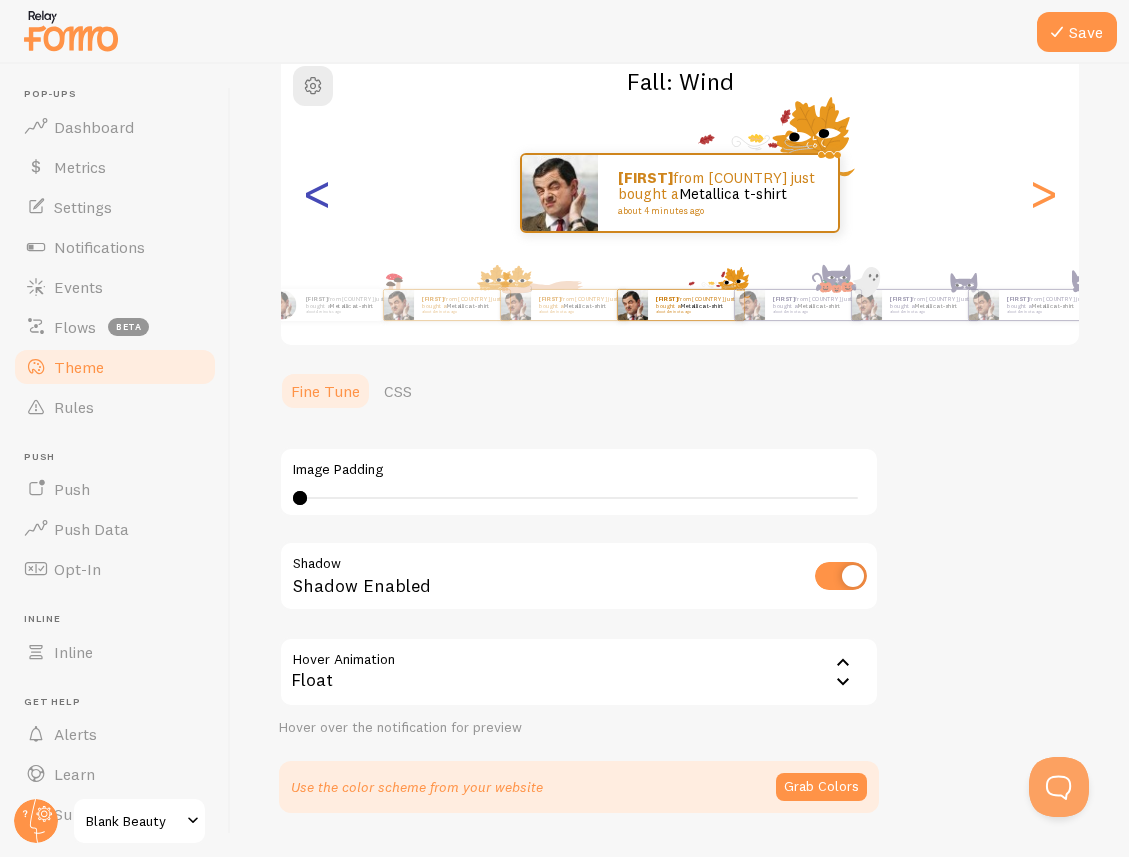 click on "<" at bounding box center (317, 193) 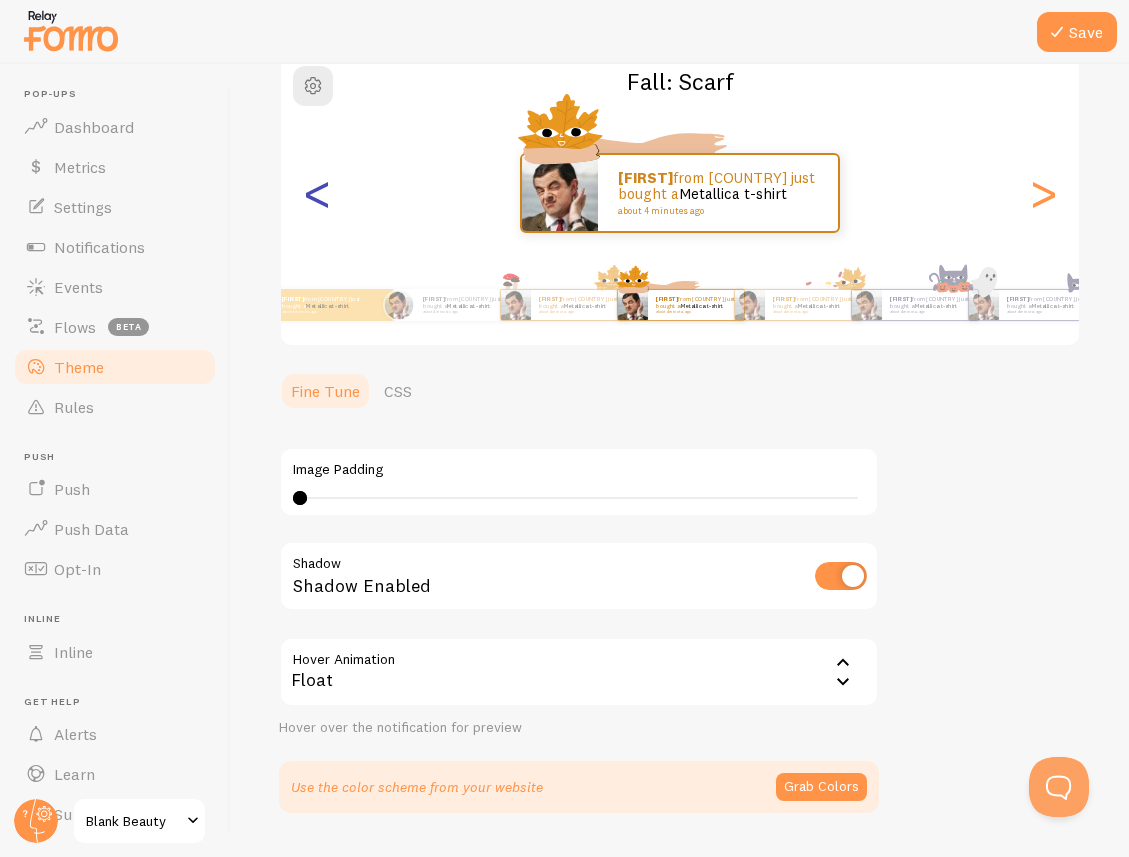 click on "<" at bounding box center (317, 193) 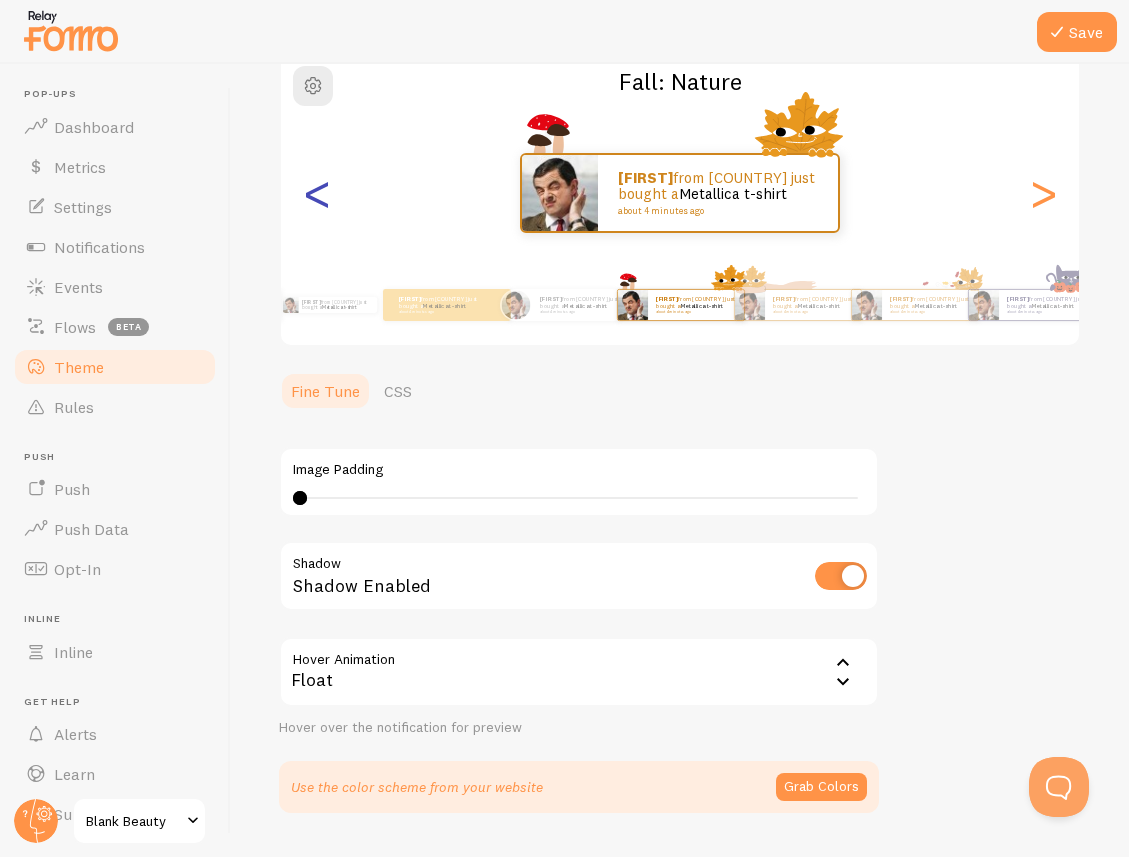 click on "<" at bounding box center [317, 193] 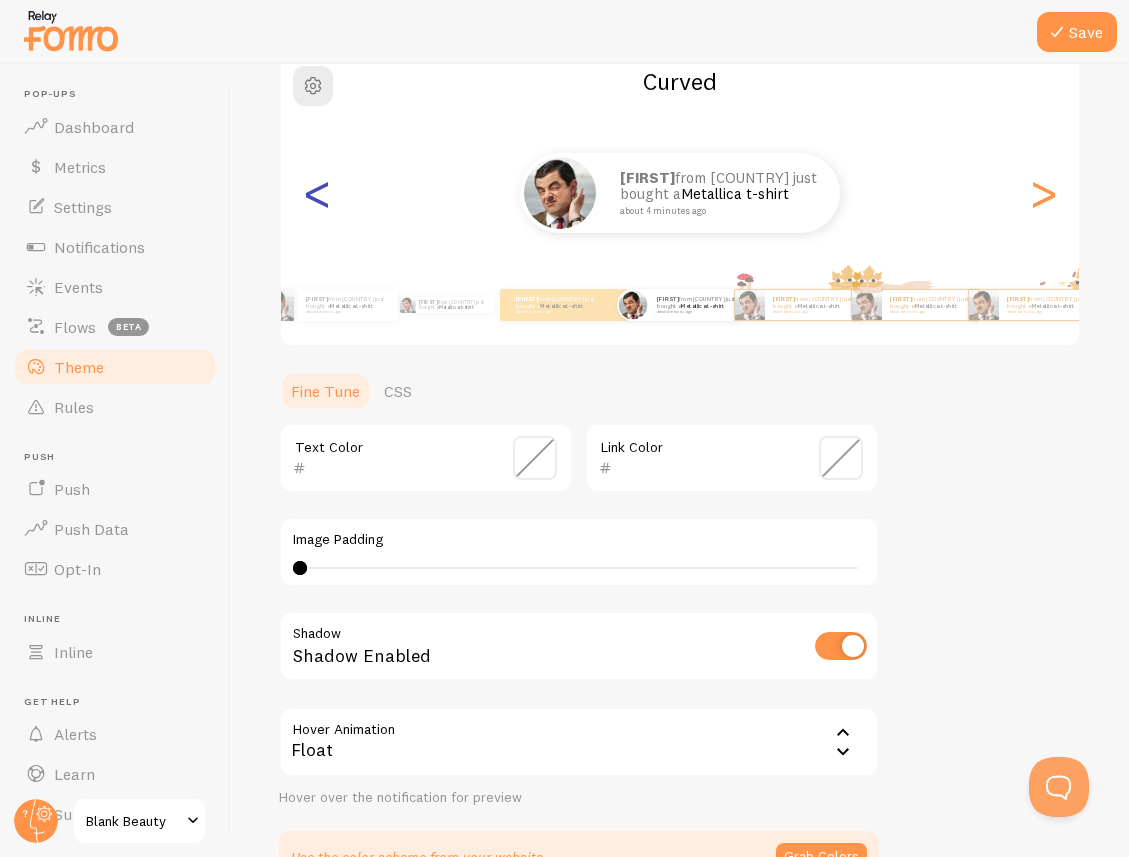 click on "<" at bounding box center (317, 193) 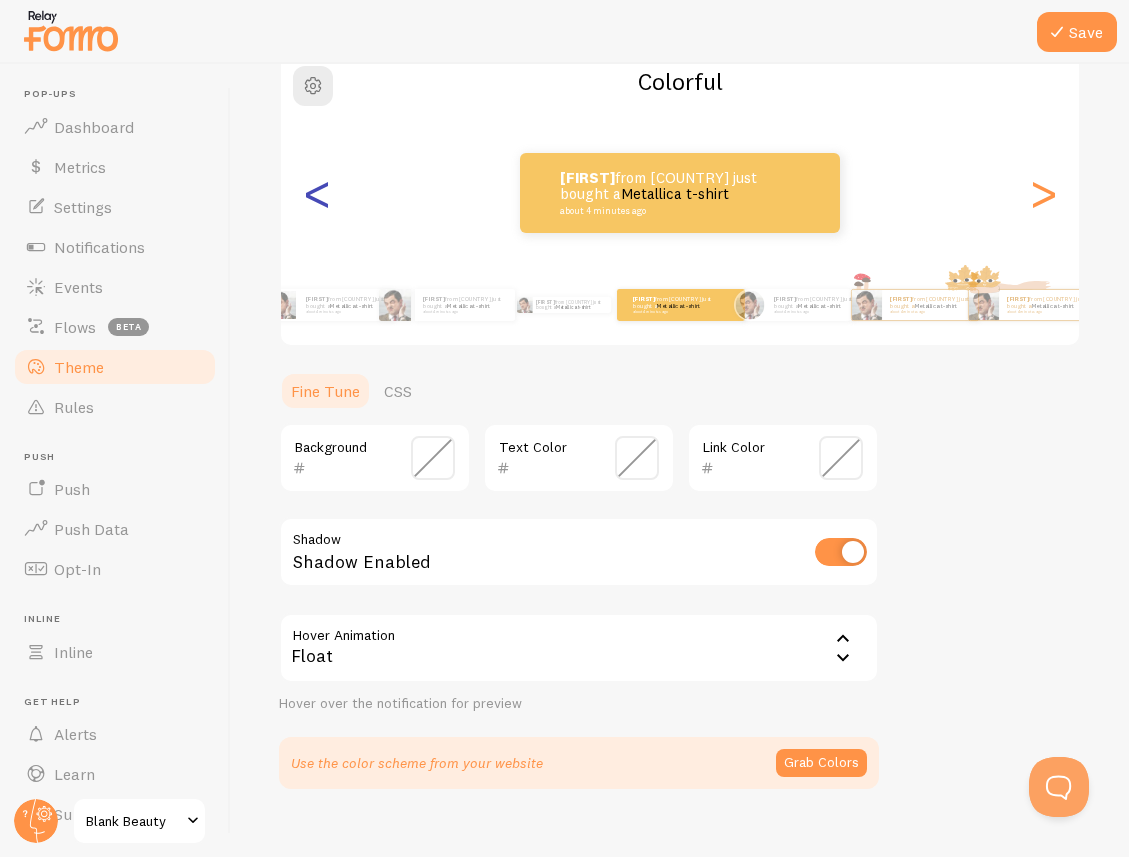 click on "<" at bounding box center [317, 193] 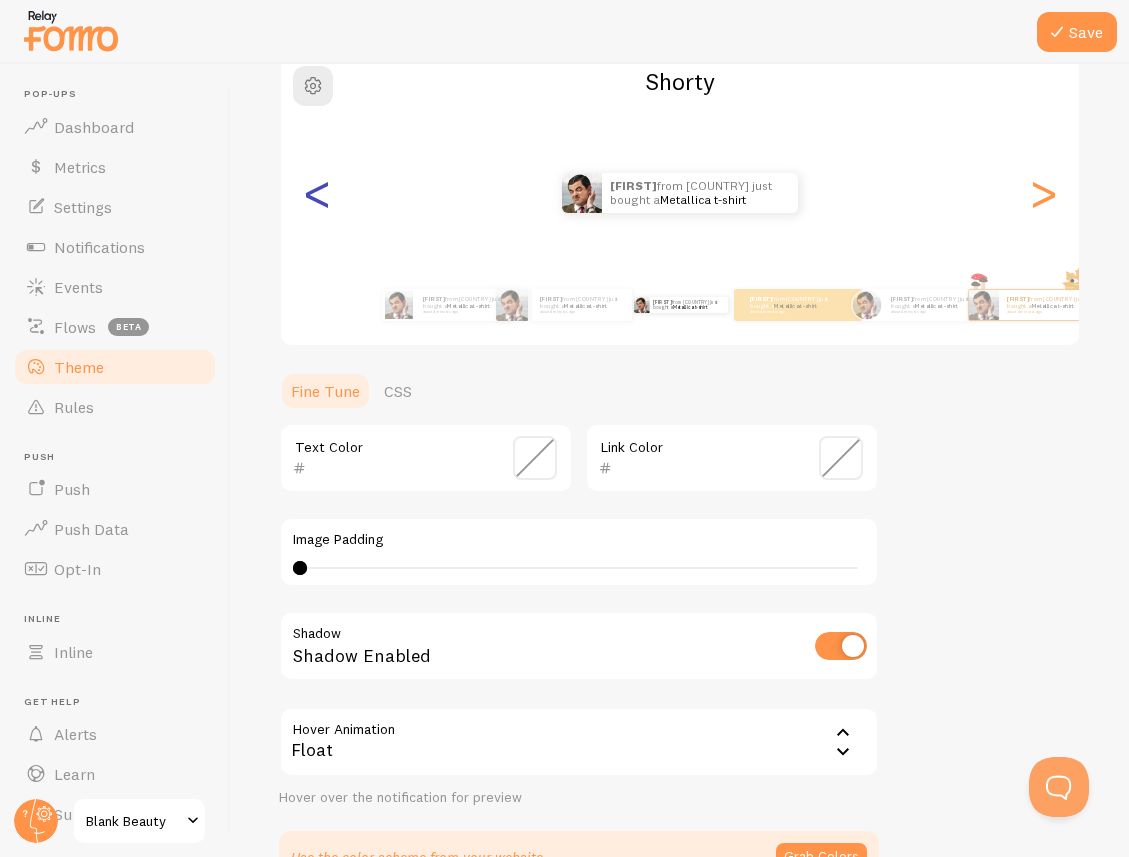 click on "<" at bounding box center [317, 193] 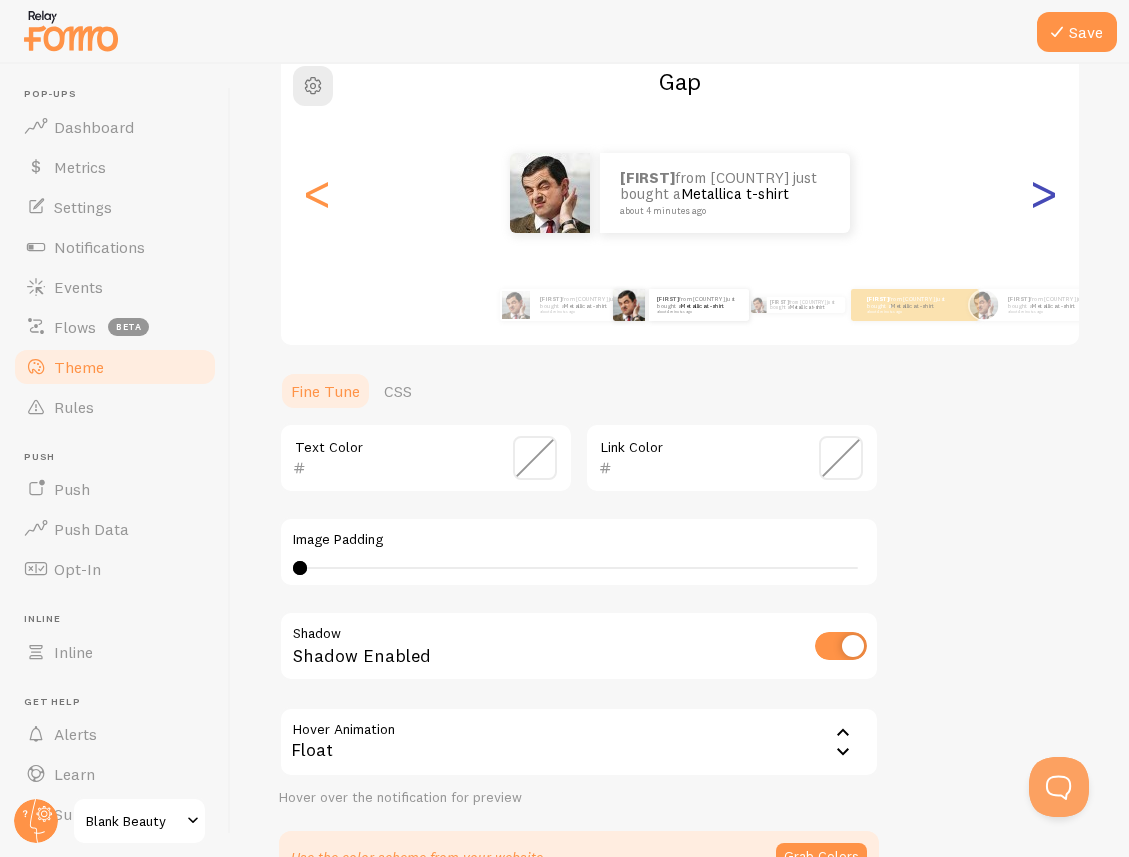 click on ">" at bounding box center (1043, 193) 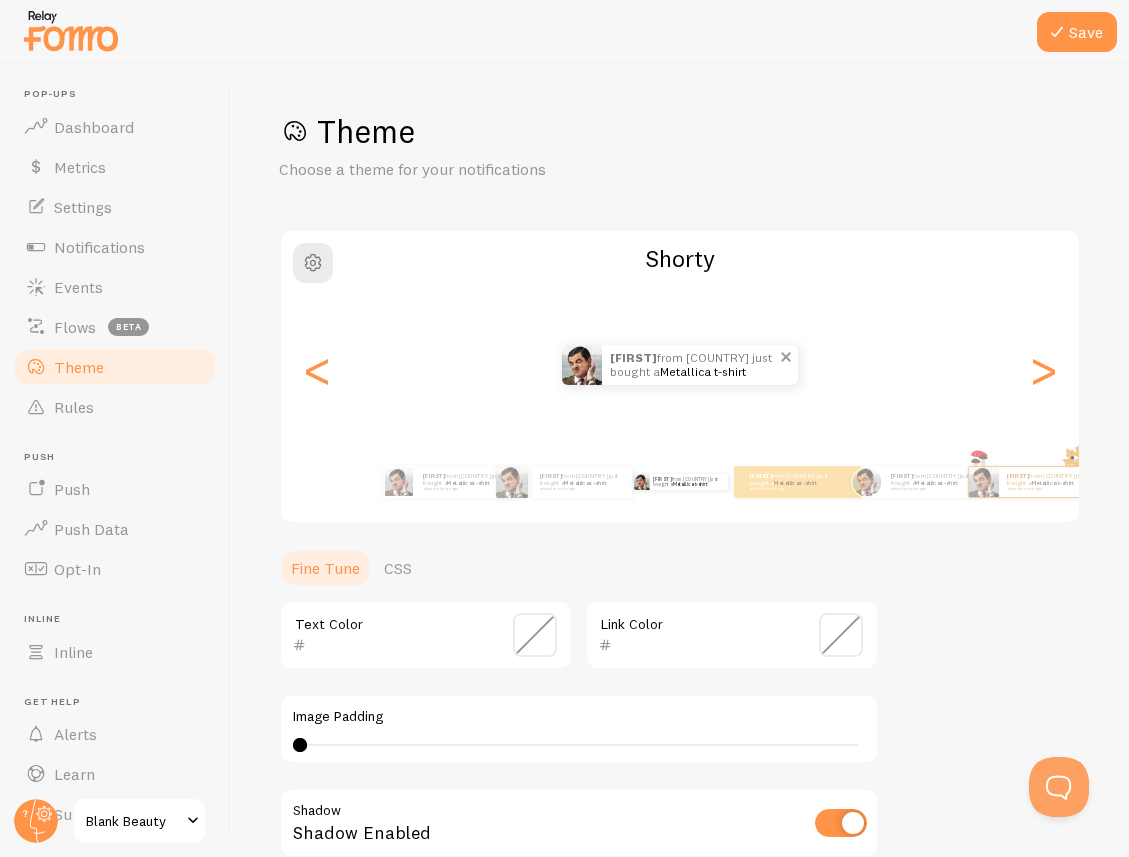 scroll, scrollTop: 0, scrollLeft: 0, axis: both 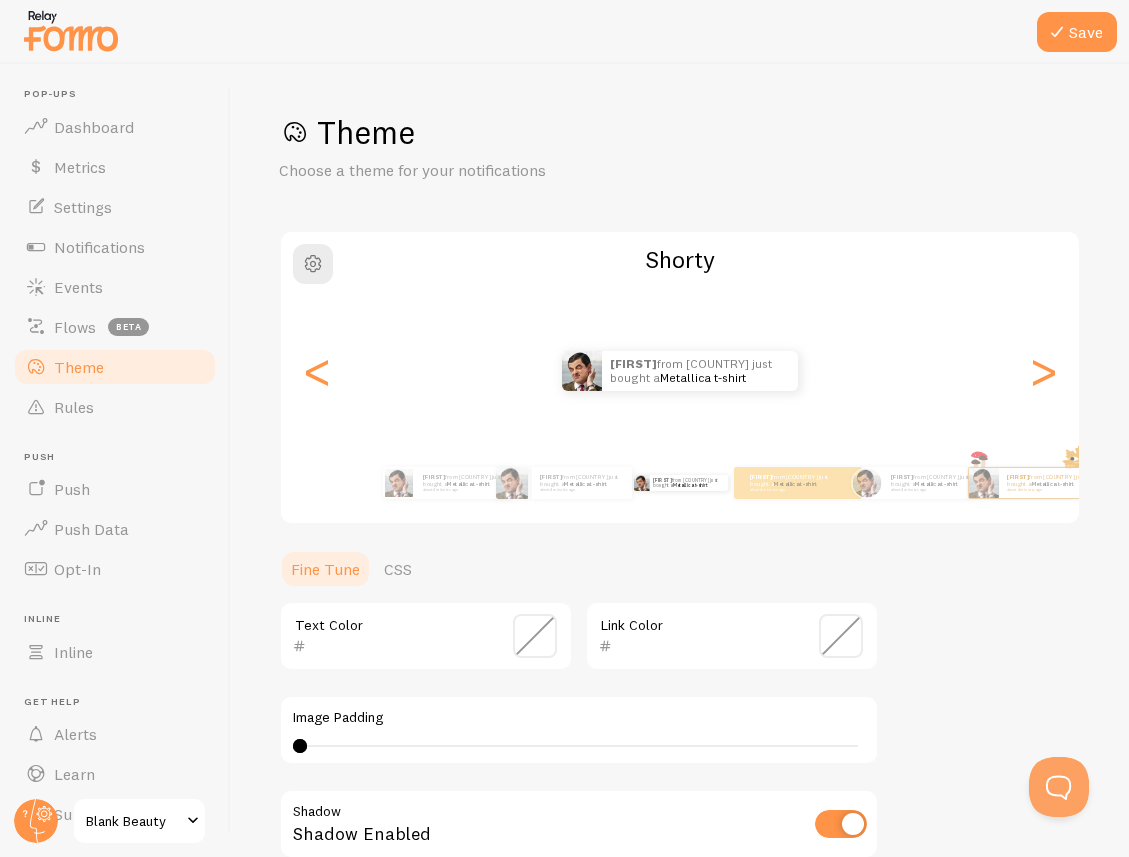 click on "Charles  from United States just bought a  Metallica t-shirt   about 4 minutes ago Charles  from United States just bought a  Metallica t-shirt   about 4 minutes ago Charles  from United States just bought a  Metallica t-shirt   about 4 minutes ago Charles  from United States just bought a  Metallica t-shirt   about 4 minutes ago Charles  from United States just bought a  Metallica t-shirt   about 4 minutes ago Charles  from United States just bought a  Metallica t-shirt   about 4 minutes ago Charles  from United States just bought a  Metallica t-shirt   about 4 minutes ago Charles  from United States just bought a  Metallica t-shirt   about 4 minutes ago Charles  from United States just bought a  Metallica t-shirt   about 4 minutes ago Charles  from United States just bought a  Metallica t-shirt   about 4 minutes ago Charles  from United States just bought a  Metallica t-shirt   about 4 minutes ago Charles  from United States just bought a  Metallica t-shirt   about 4 minutes ago Charles Metallica t-shirt" at bounding box center (680, 371) 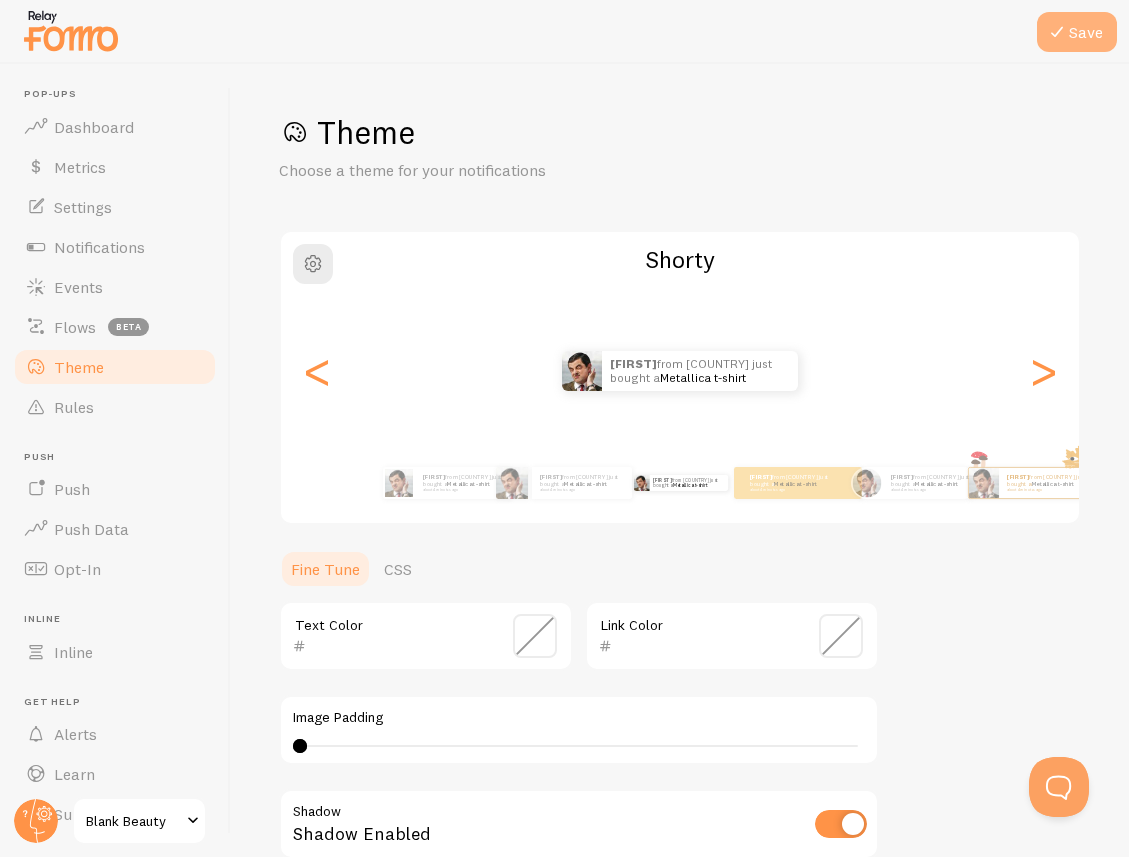 click on "Save" at bounding box center (1077, 32) 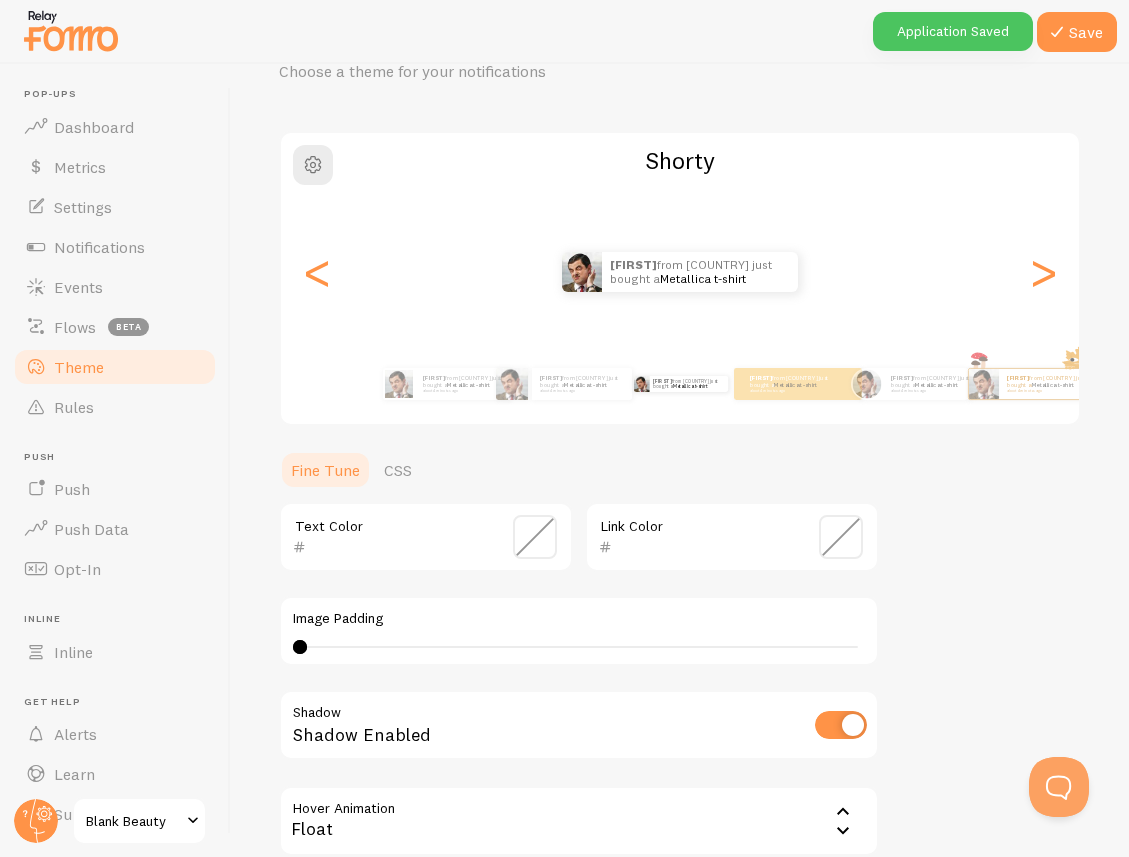 scroll, scrollTop: 86, scrollLeft: 0, axis: vertical 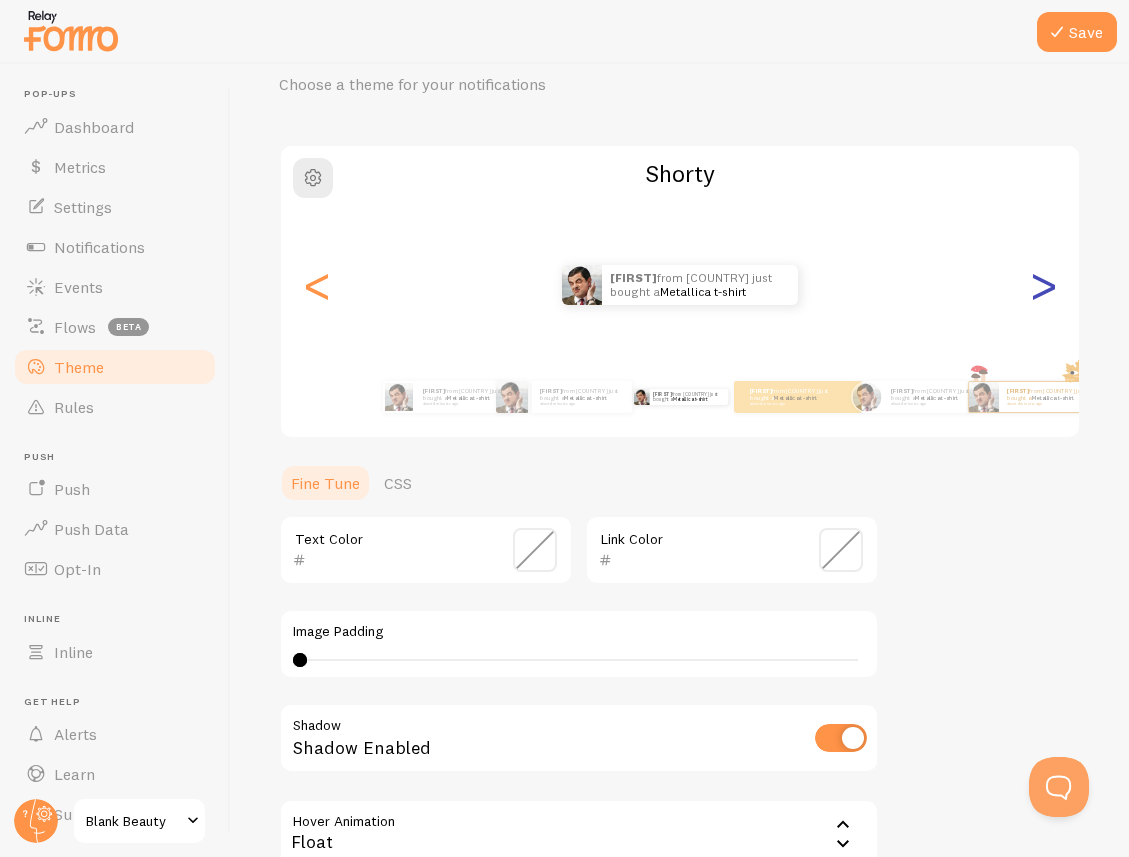 click on ">" at bounding box center [1043, 285] 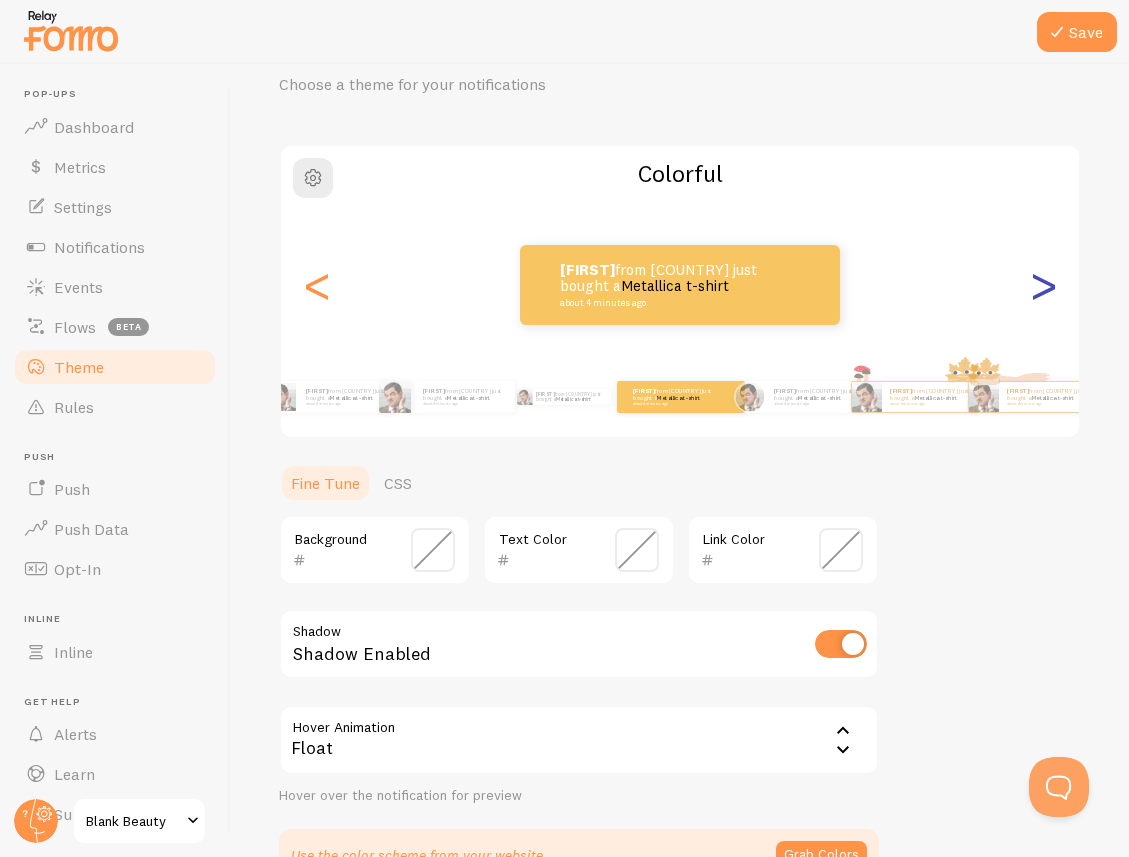 click on ">" at bounding box center [1043, 285] 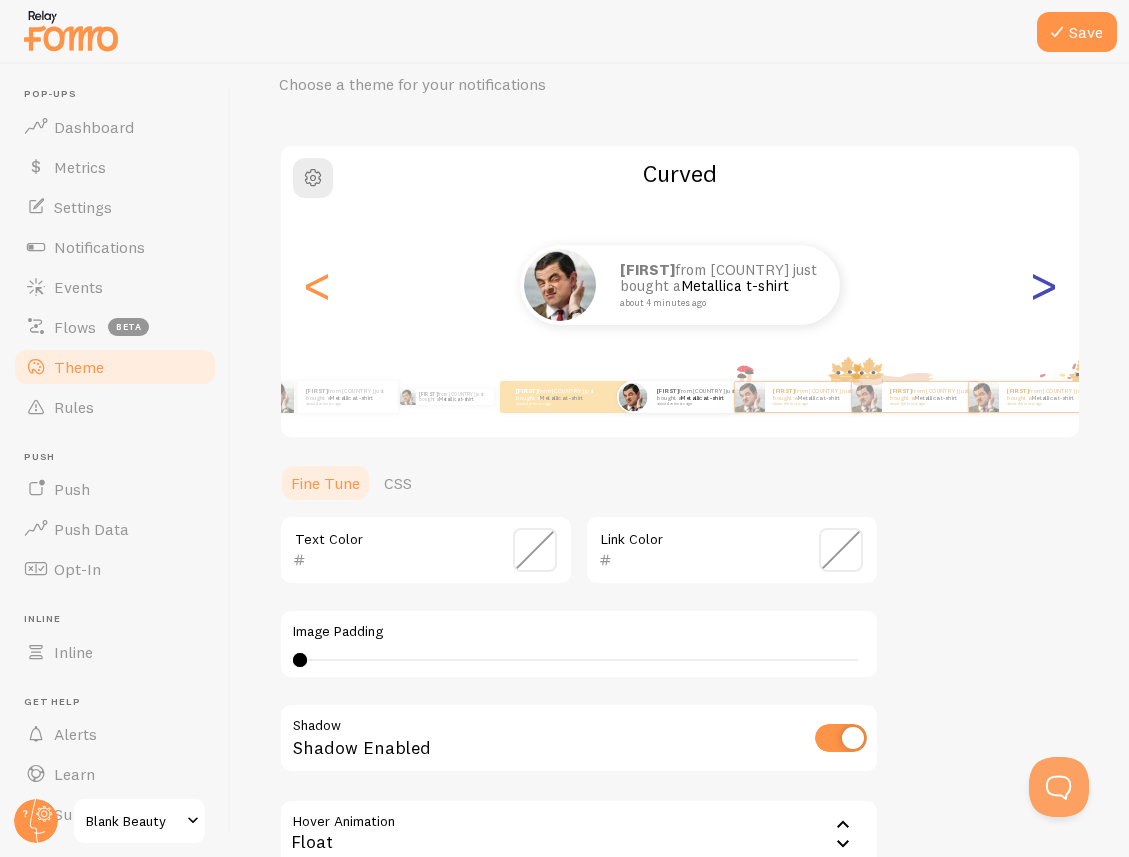 click on ">" at bounding box center [1043, 285] 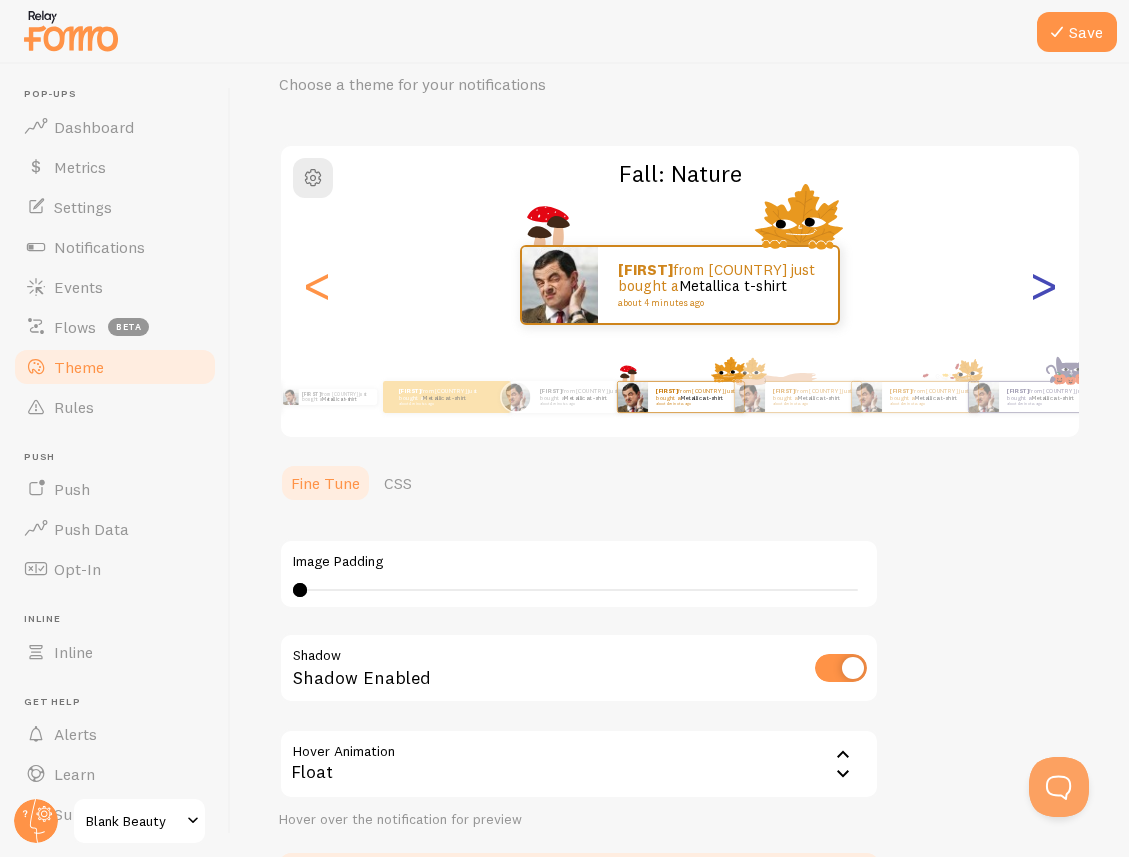 click on ">" at bounding box center (1043, 285) 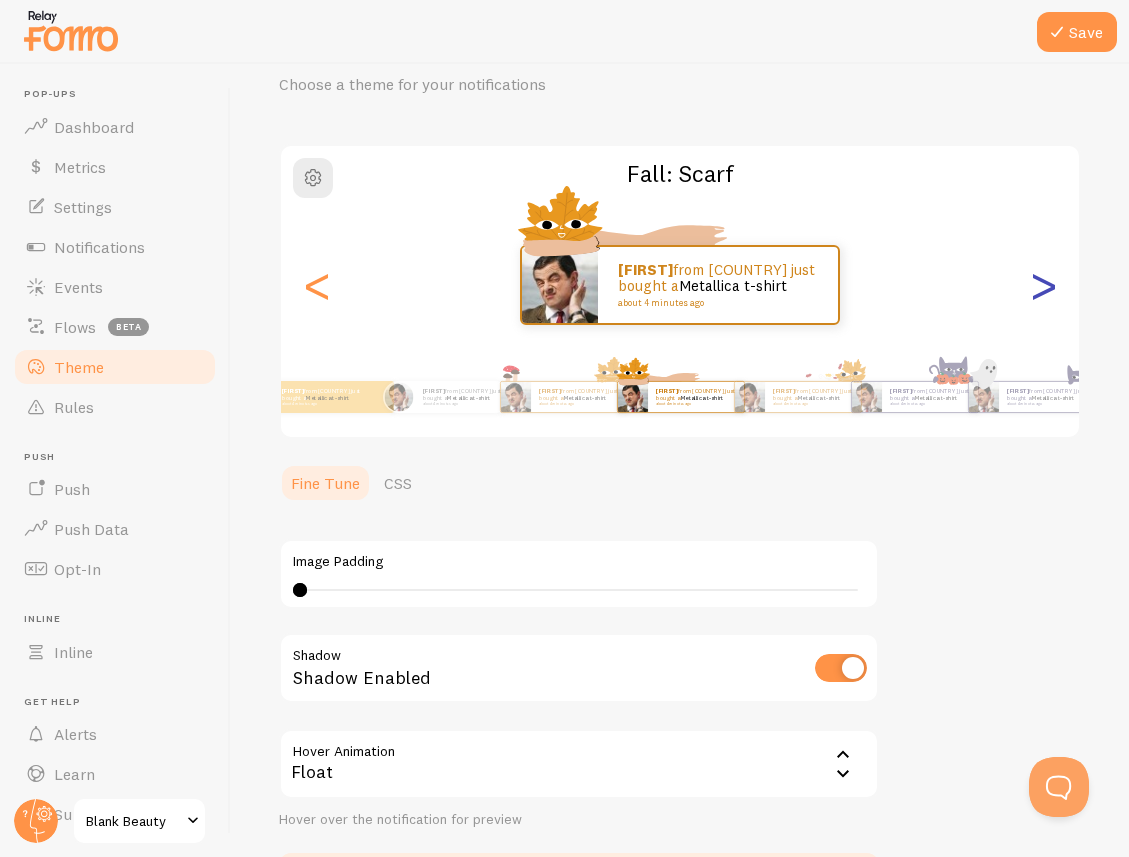 click on ">" at bounding box center [1043, 285] 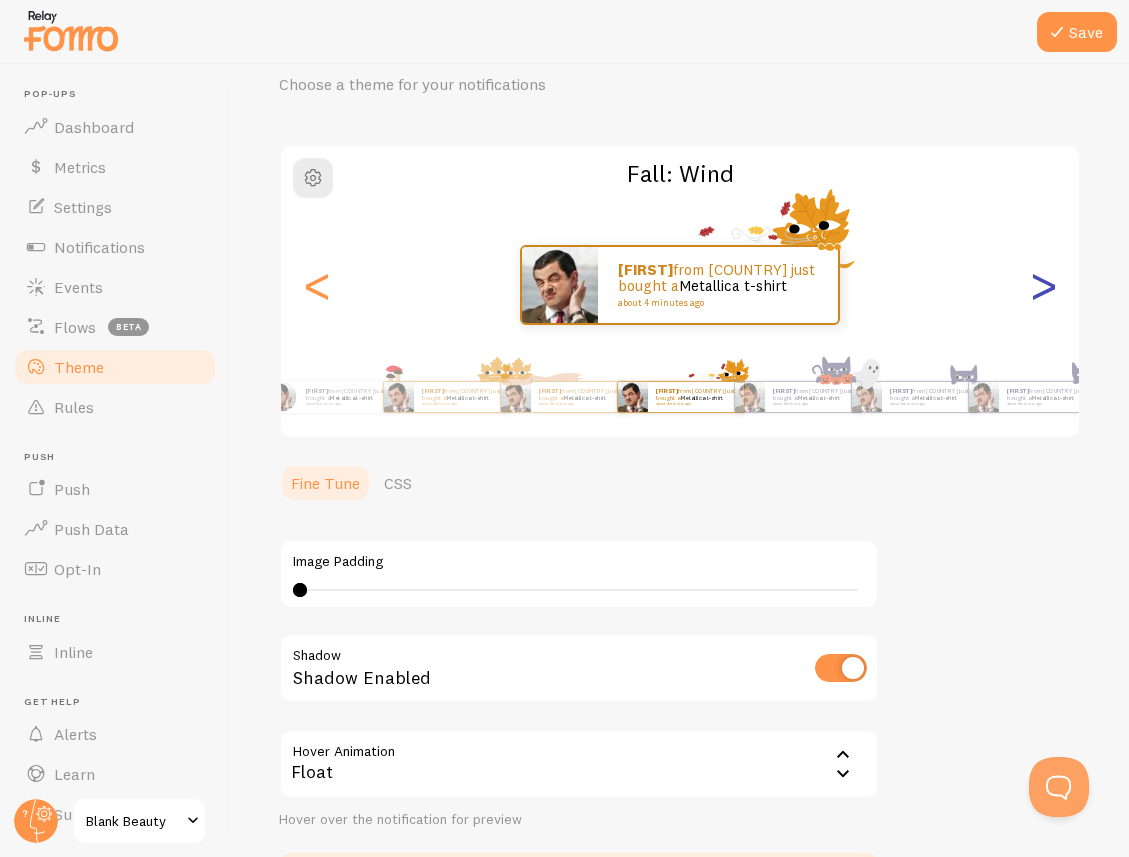 click on ">" at bounding box center [1043, 285] 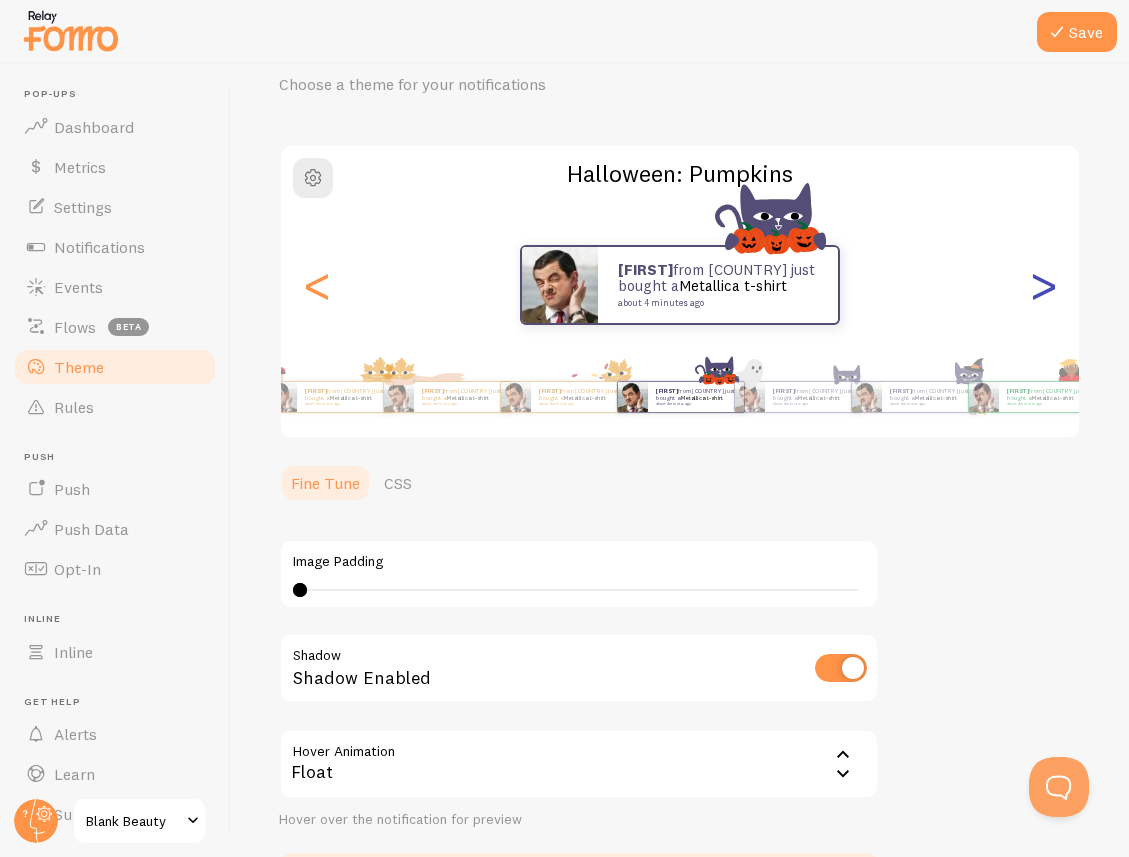 click on ">" at bounding box center [1043, 285] 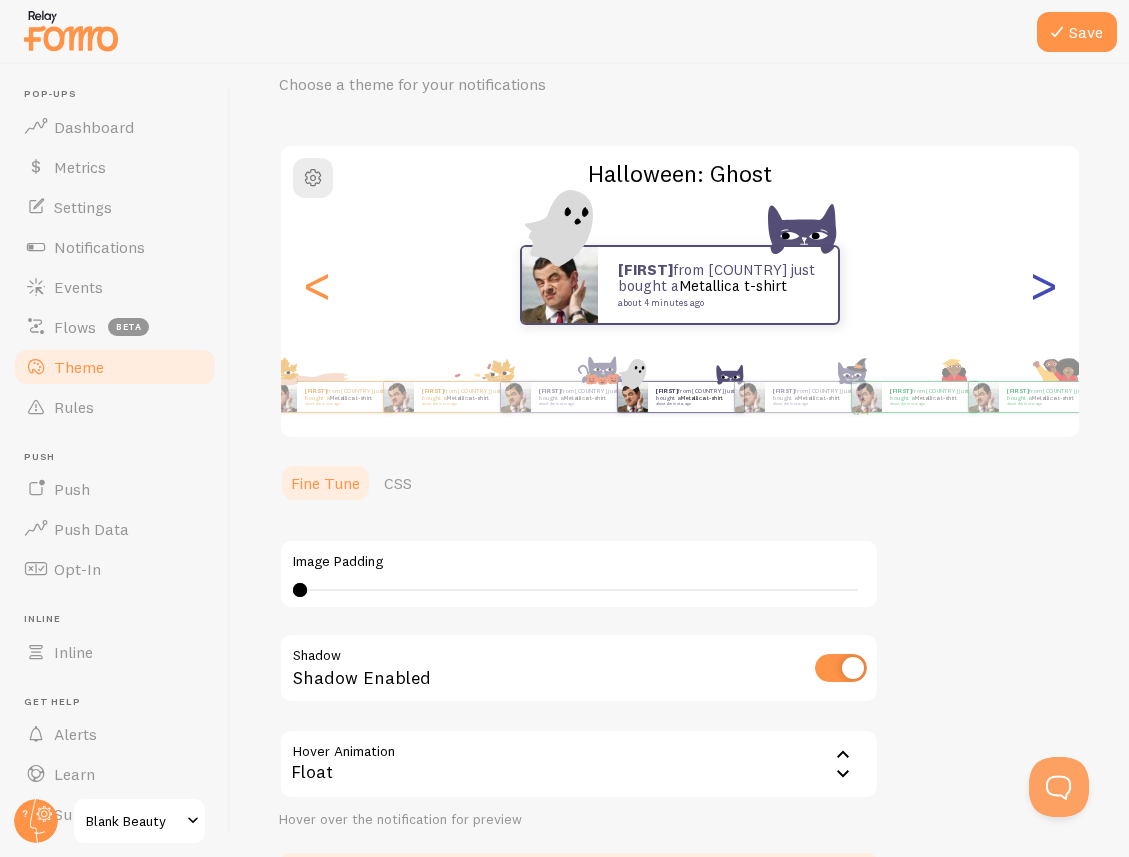click on ">" at bounding box center [1043, 285] 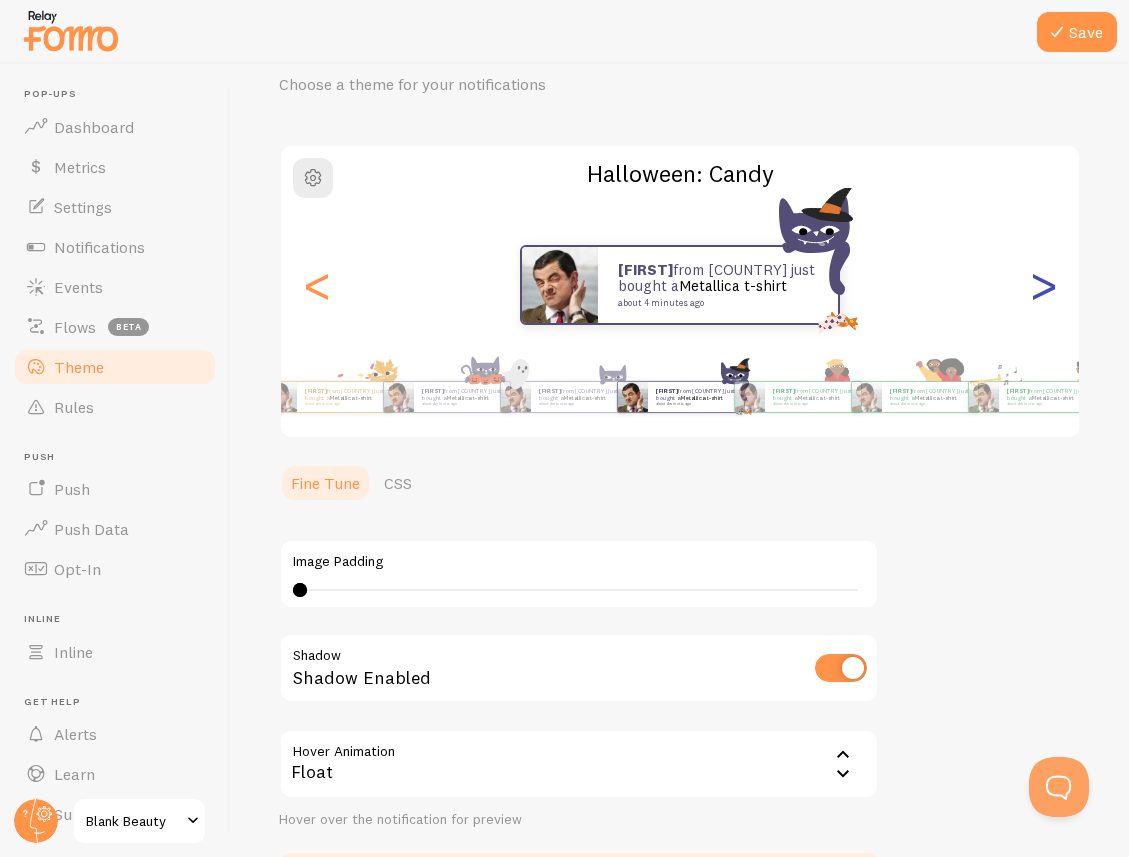 click on ">" at bounding box center (1043, 285) 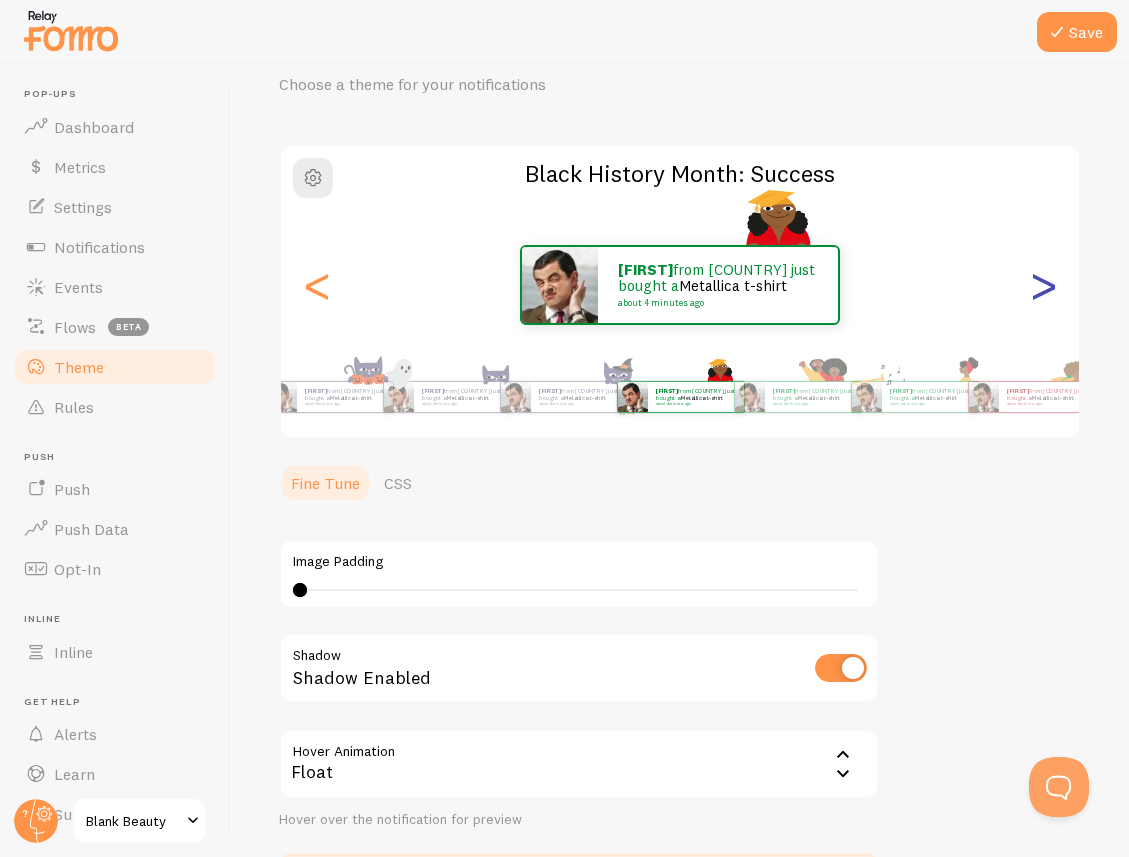 click on ">" at bounding box center (1043, 285) 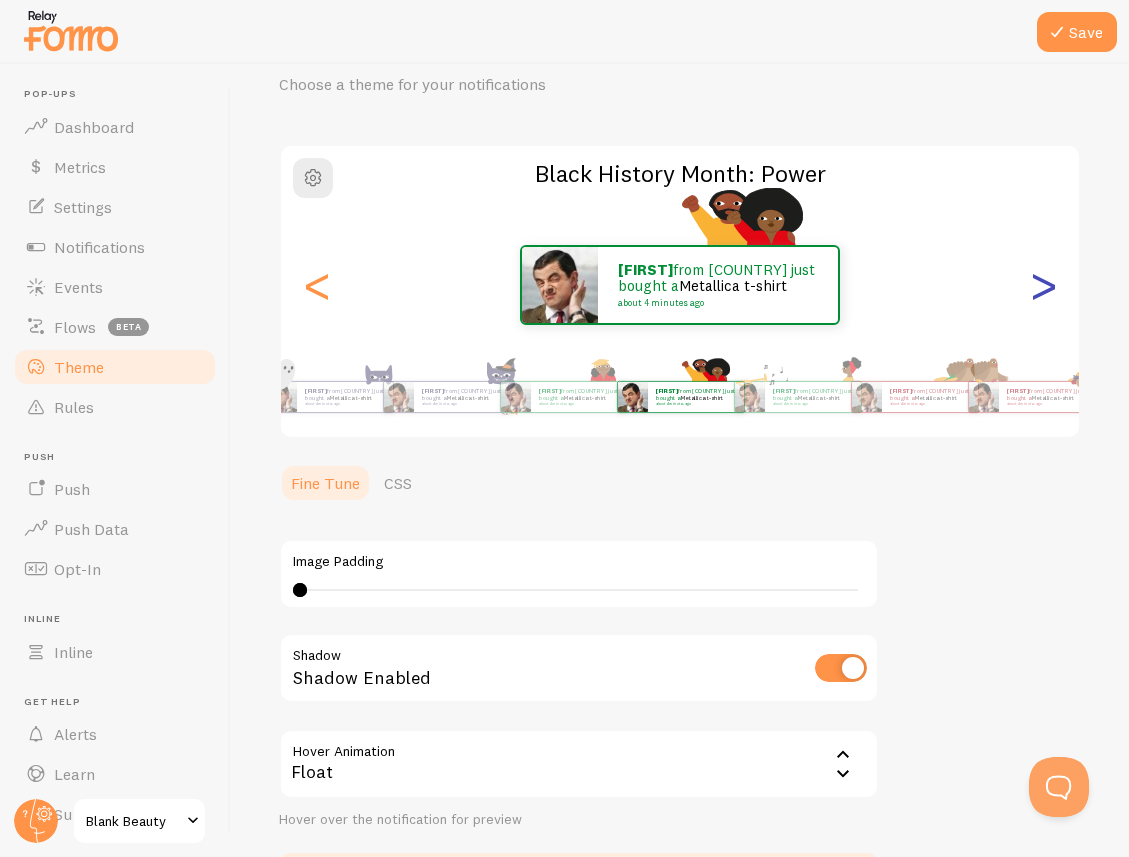 click on ">" at bounding box center [1043, 285] 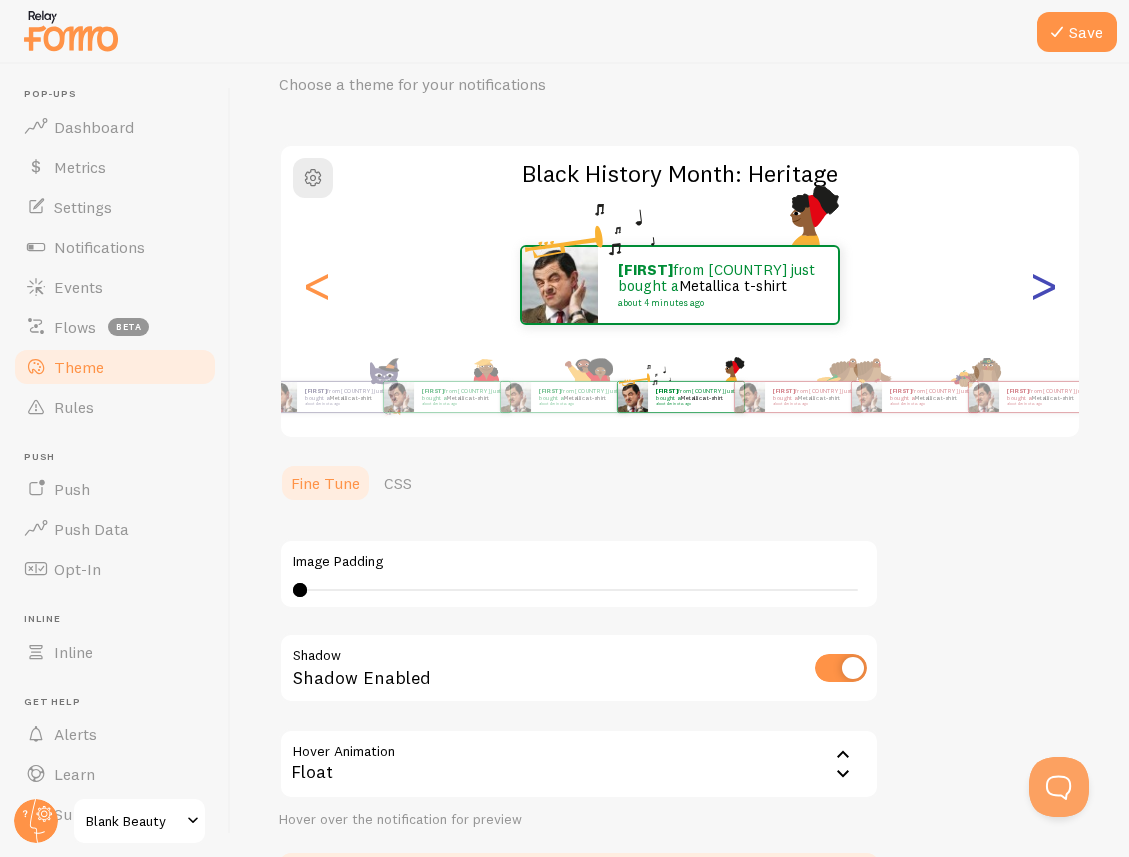 click on ">" at bounding box center [1043, 285] 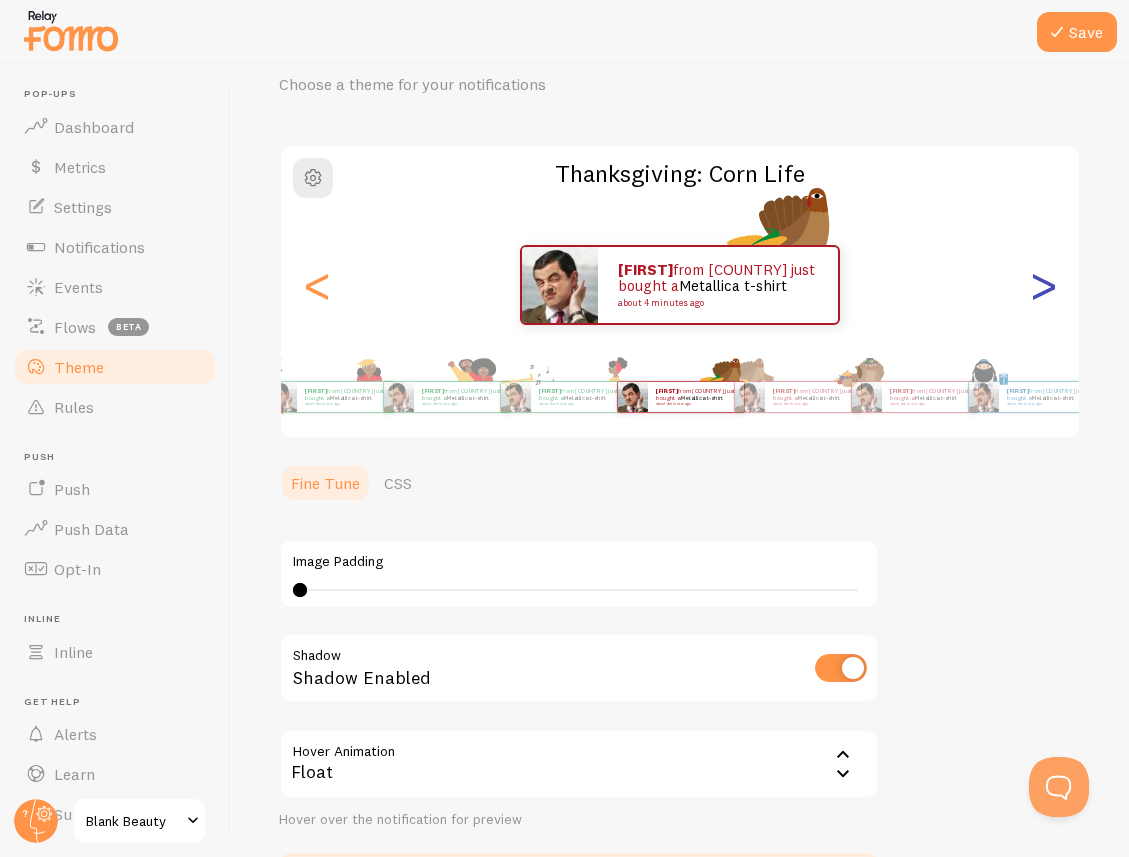 click on ">" at bounding box center (1043, 285) 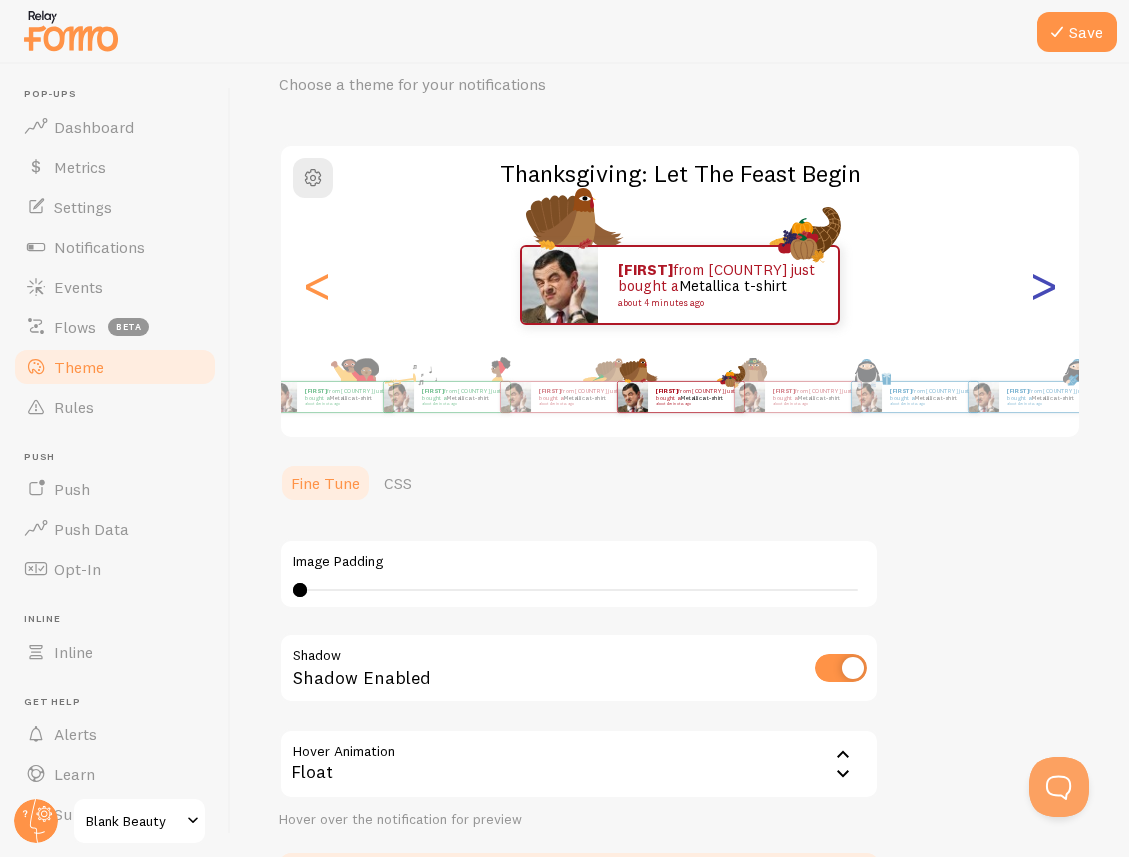 click on ">" at bounding box center (1043, 285) 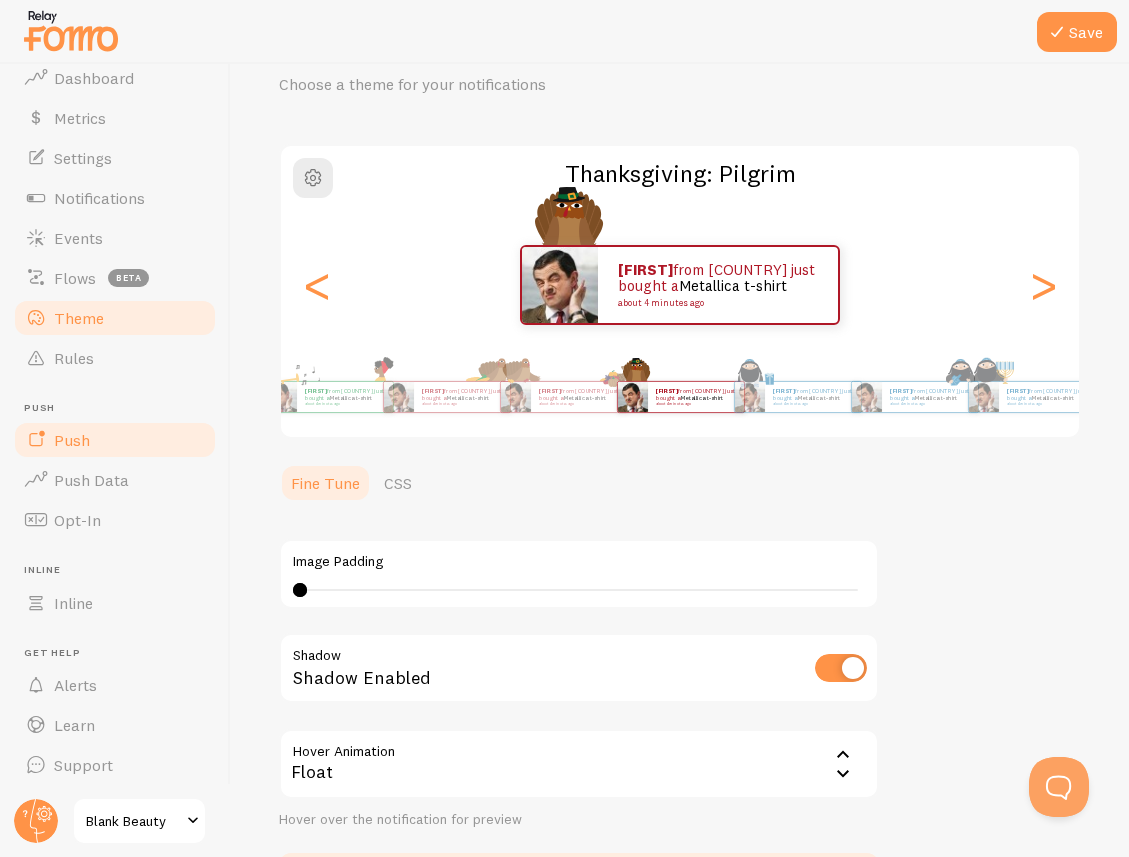 scroll, scrollTop: 0, scrollLeft: 0, axis: both 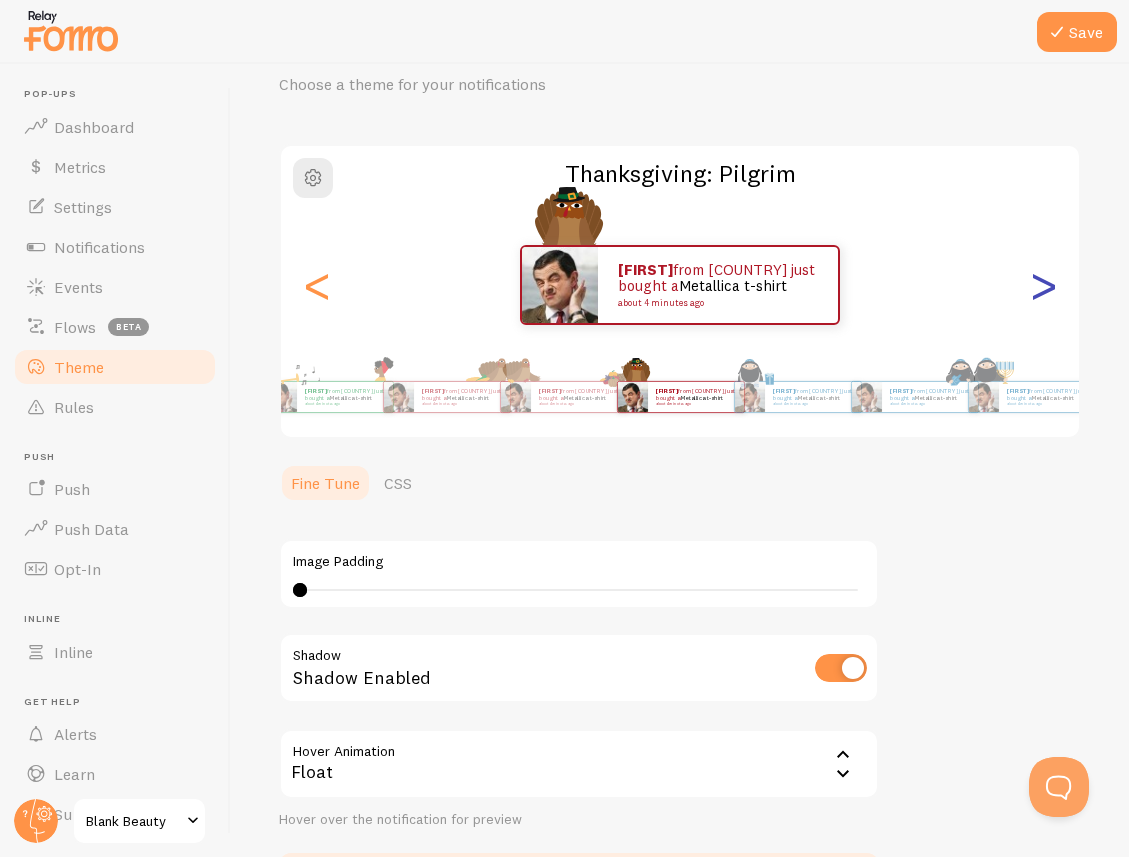 click on ">" at bounding box center [1043, 285] 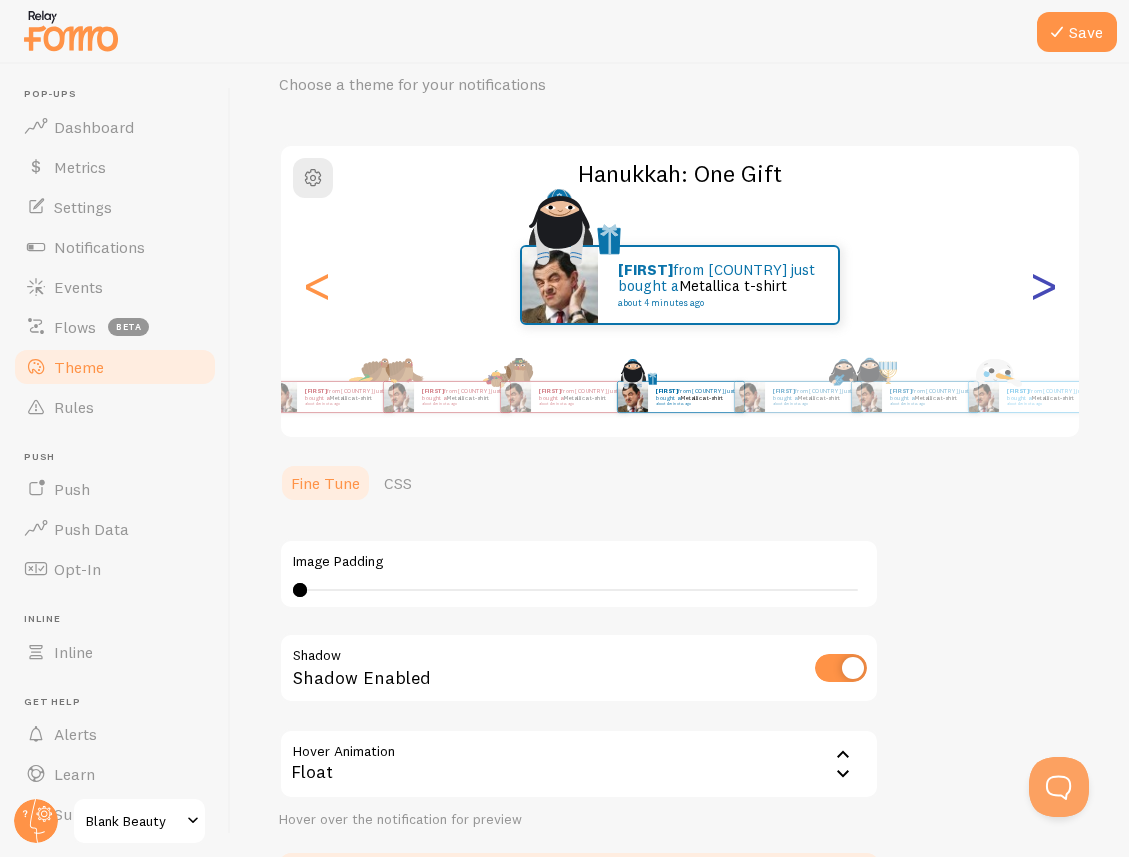 click on ">" at bounding box center [1043, 285] 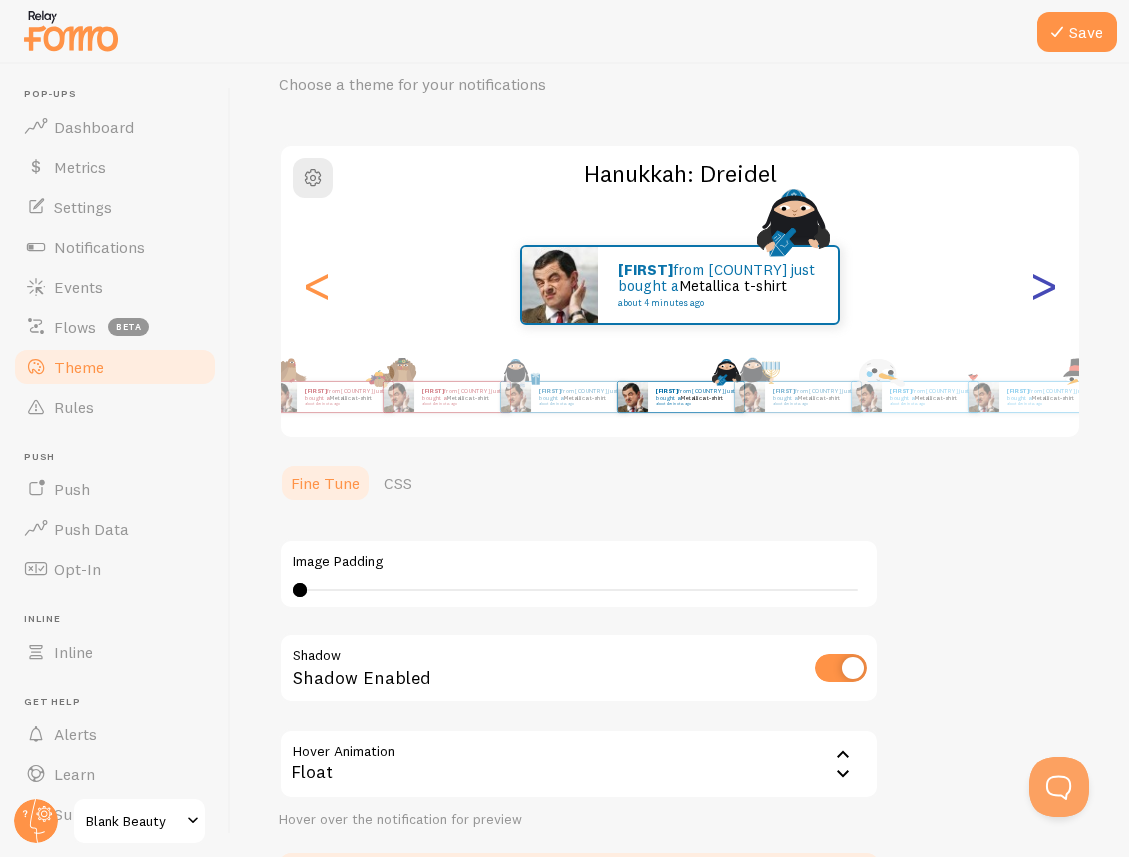 click on ">" at bounding box center (1043, 285) 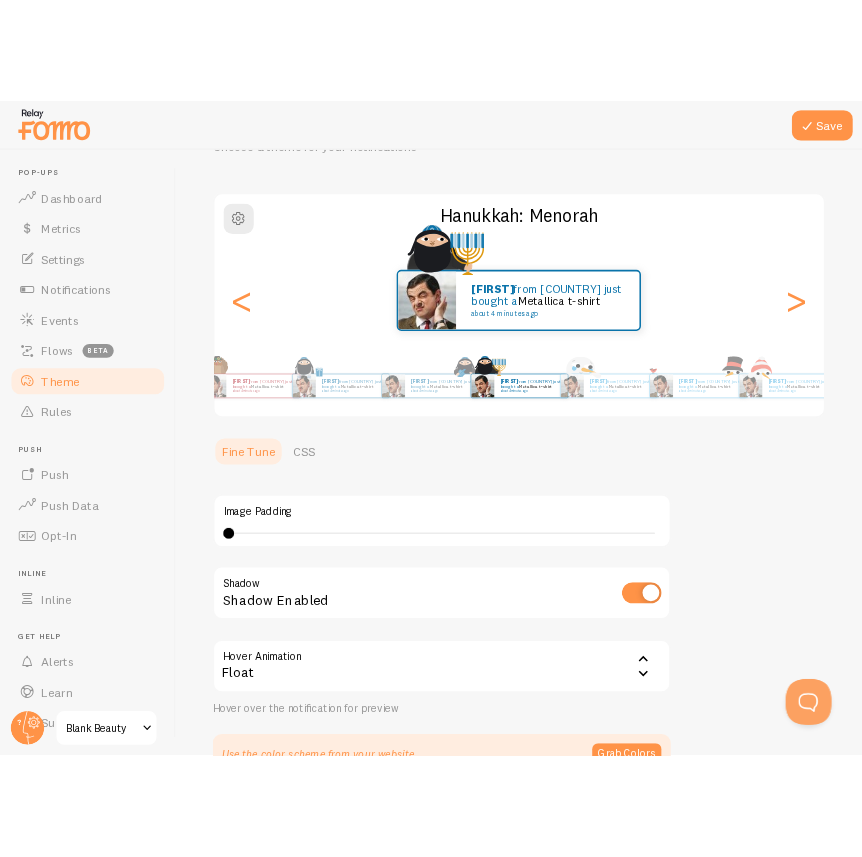 scroll, scrollTop: 0, scrollLeft: 0, axis: both 